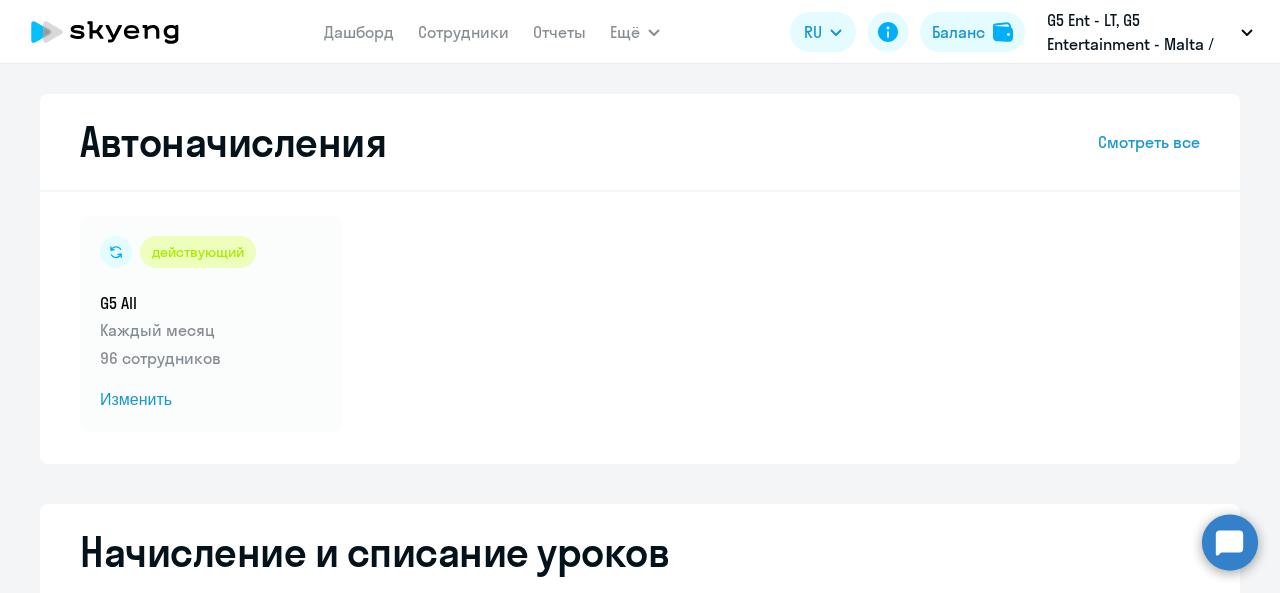 select on "10" 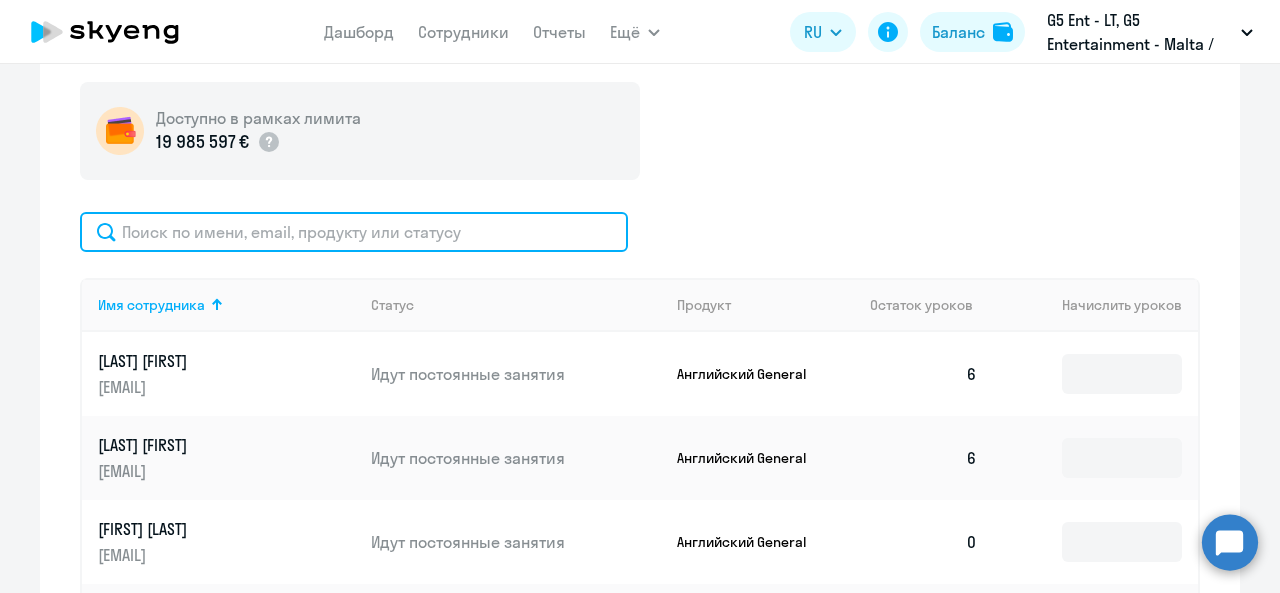 drag, startPoint x: 0, startPoint y: 0, endPoint x: 360, endPoint y: 233, distance: 428.8228 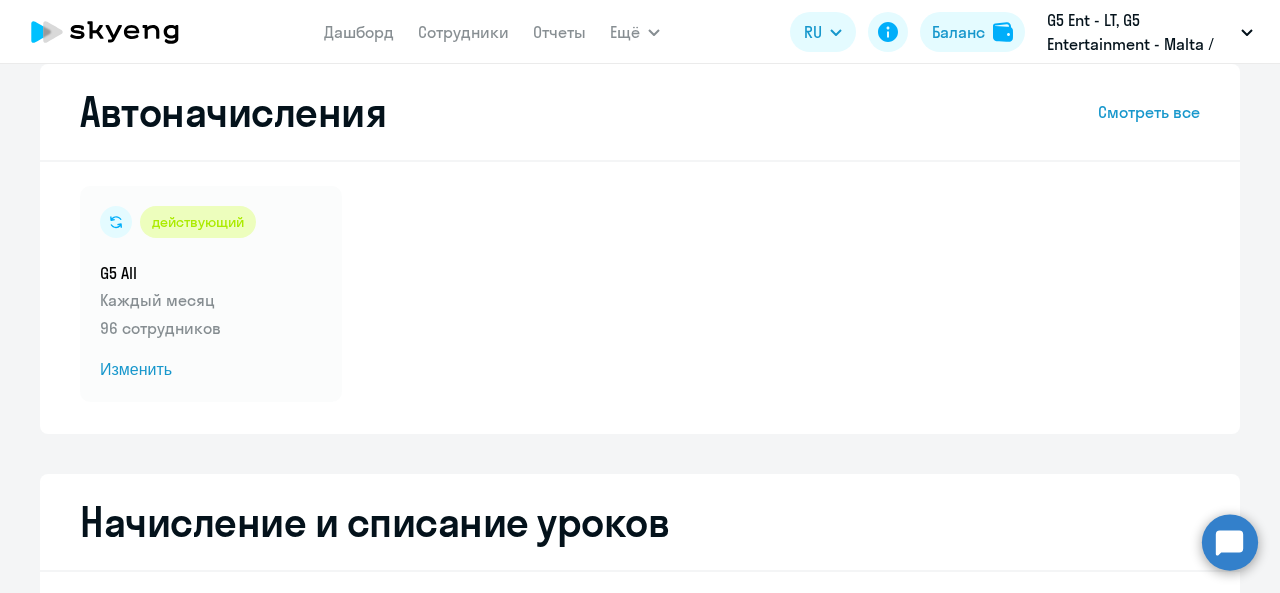 scroll, scrollTop: 268, scrollLeft: 0, axis: vertical 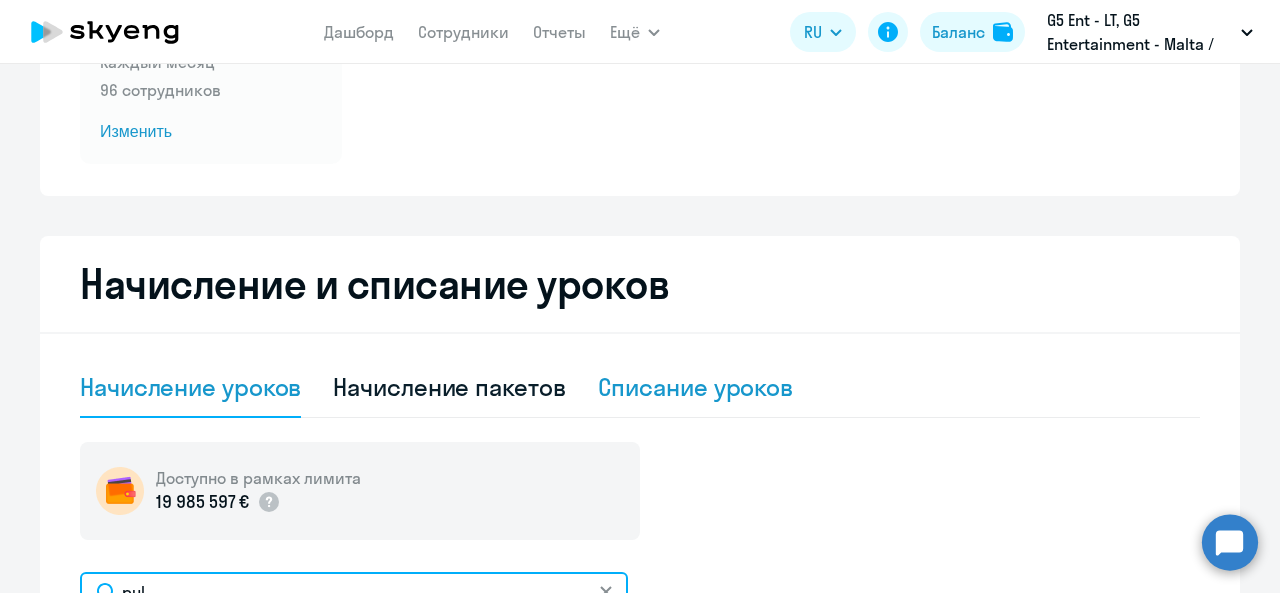 type on "pul" 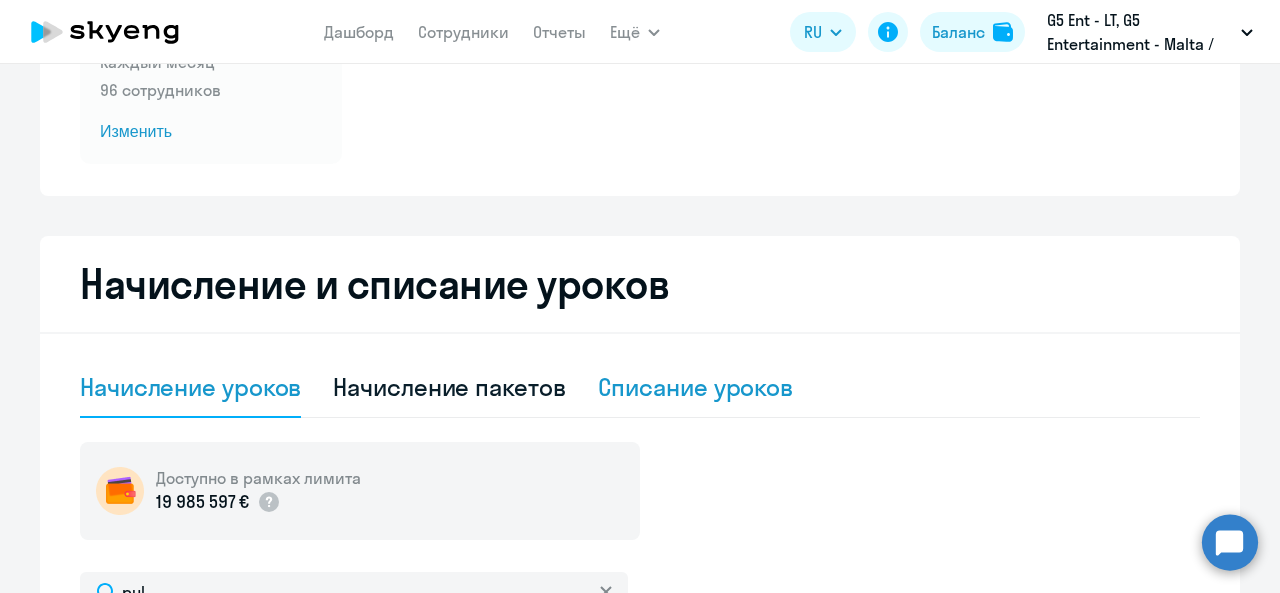 click on "Списание уроков" 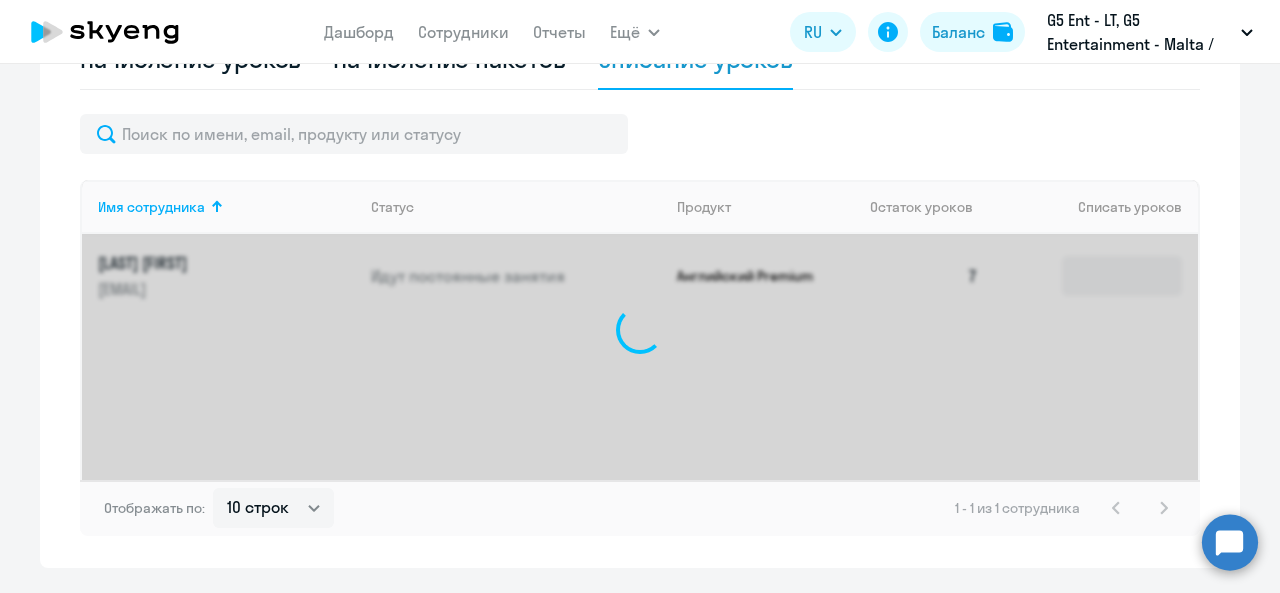 scroll, scrollTop: 598, scrollLeft: 0, axis: vertical 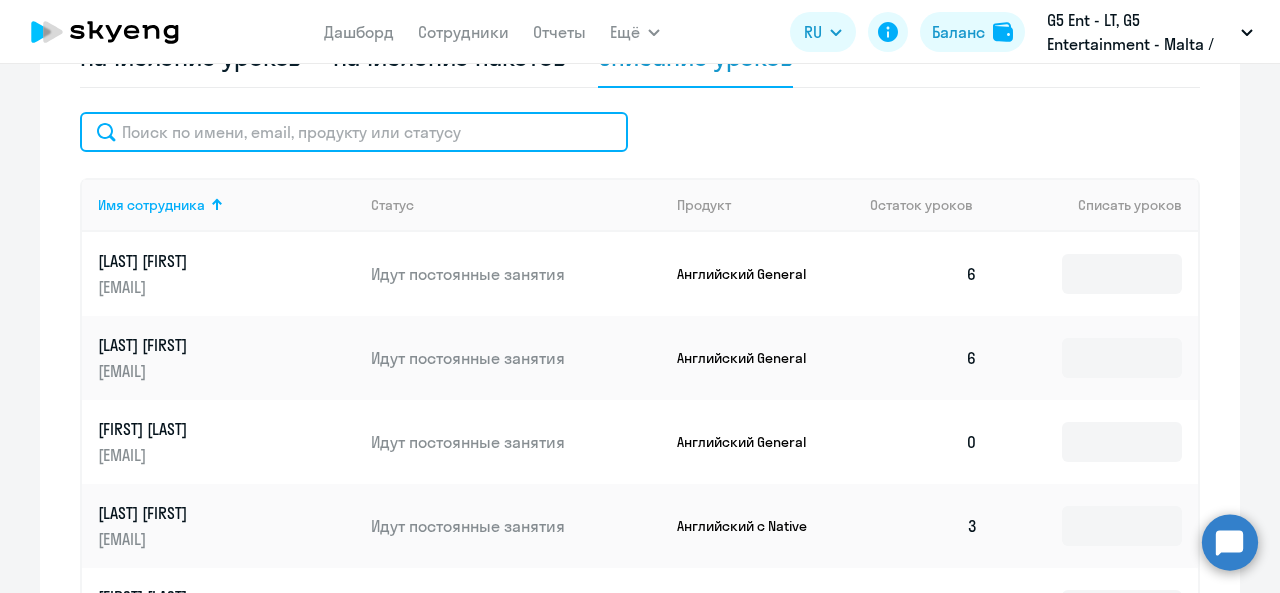 click 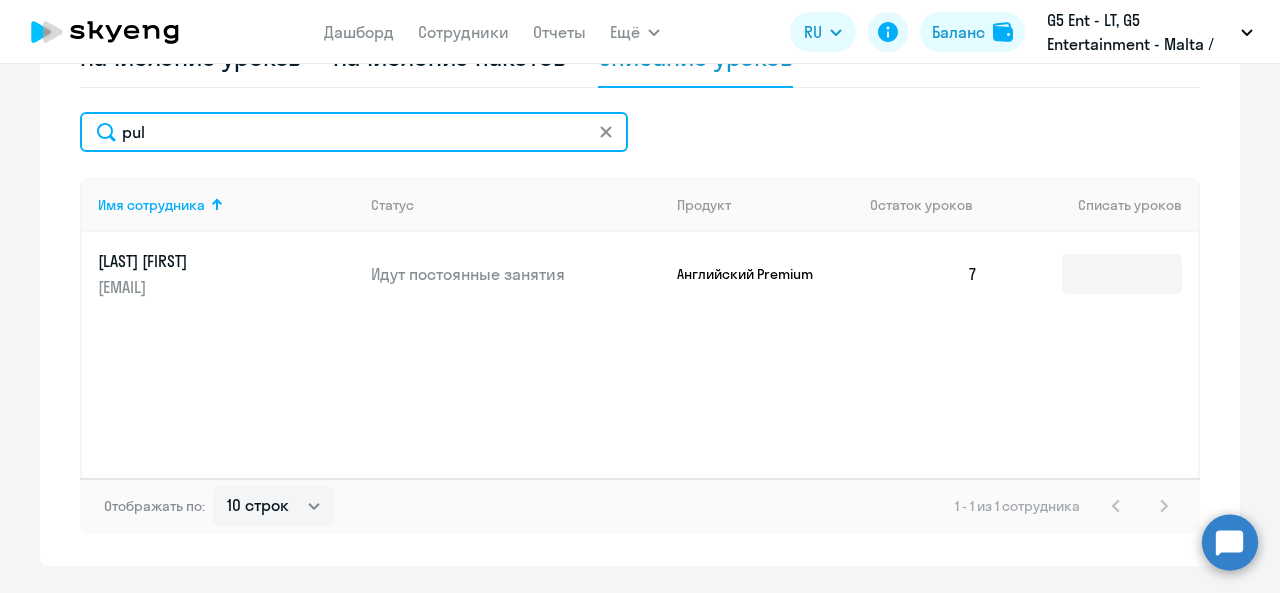 type on "pul" 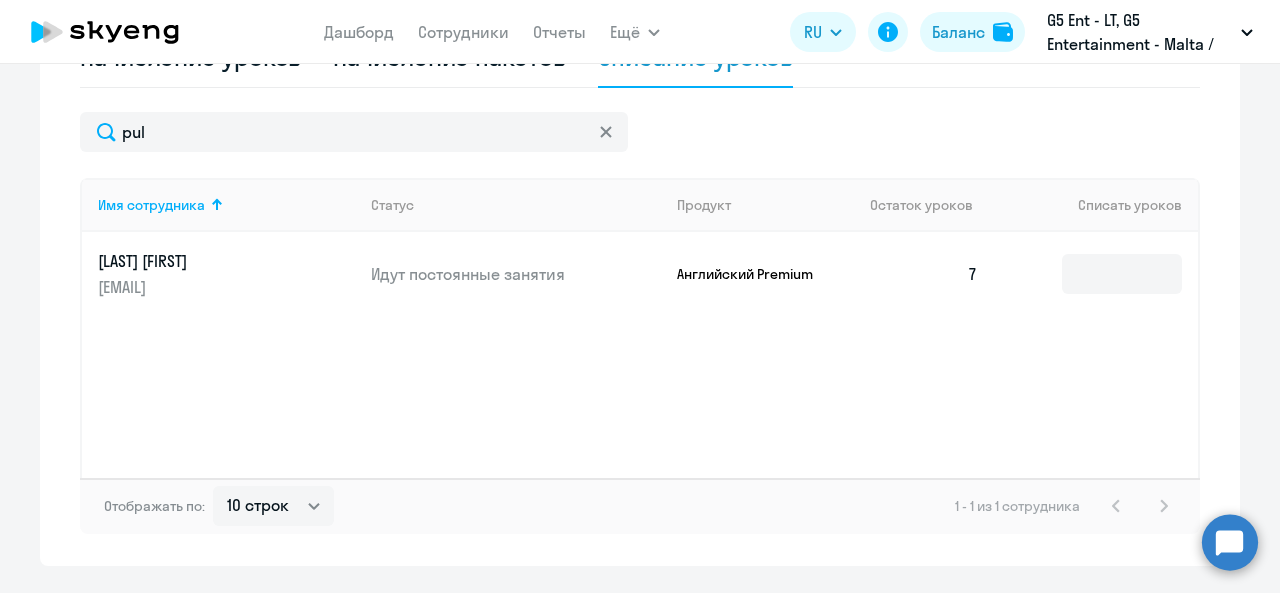 click on "[EMAIL]" 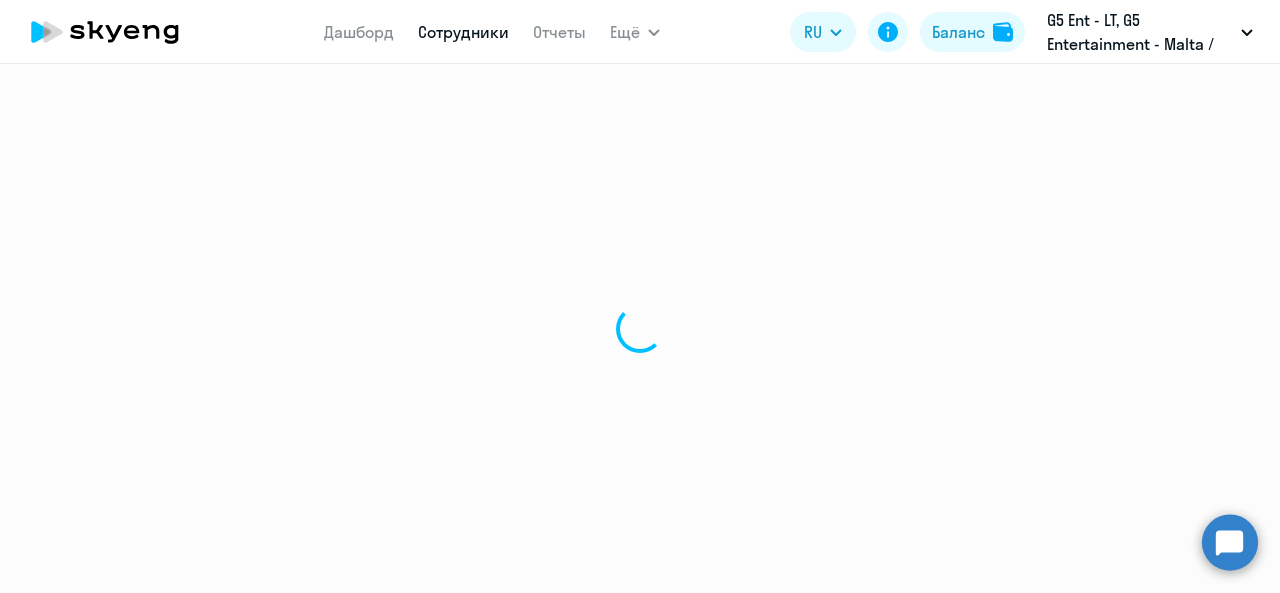 scroll, scrollTop: 0, scrollLeft: 0, axis: both 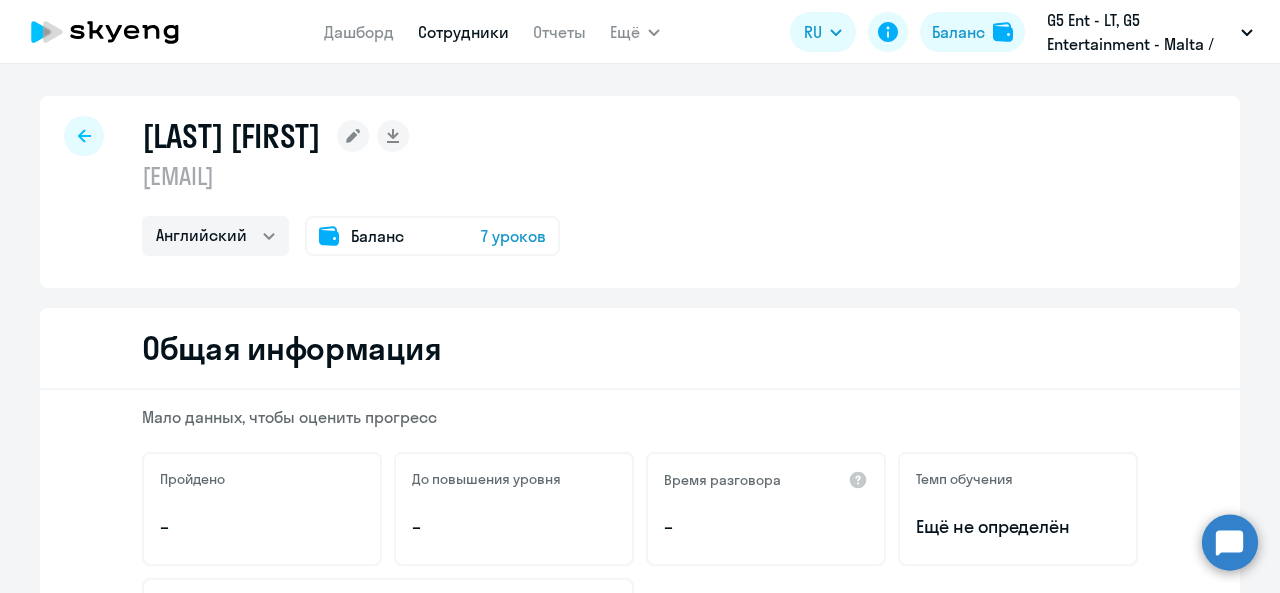click on "[LAST] [FIRST]
[EMAIL]  Английский
Баланс 7 уроков" 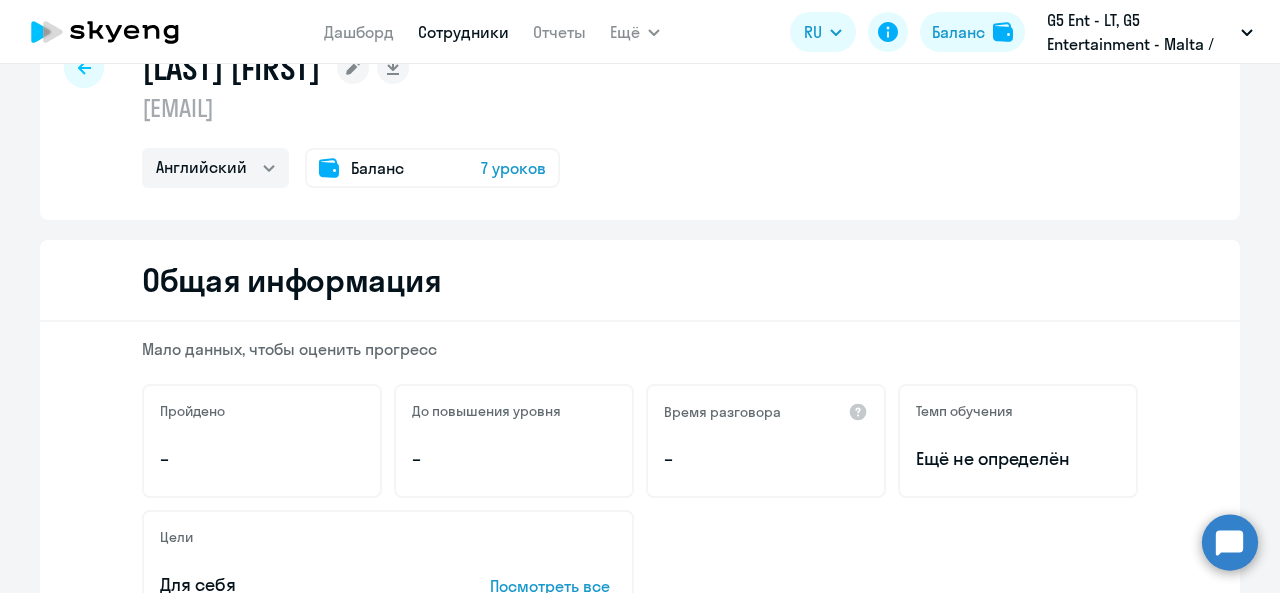 scroll, scrollTop: 59, scrollLeft: 0, axis: vertical 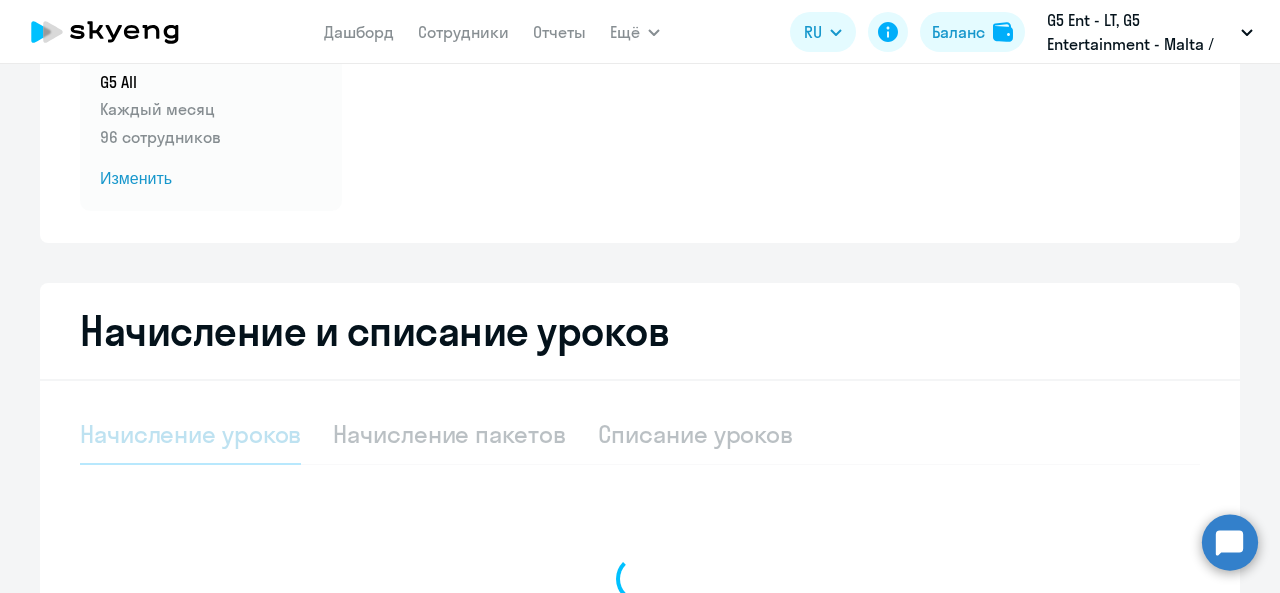 select on "10" 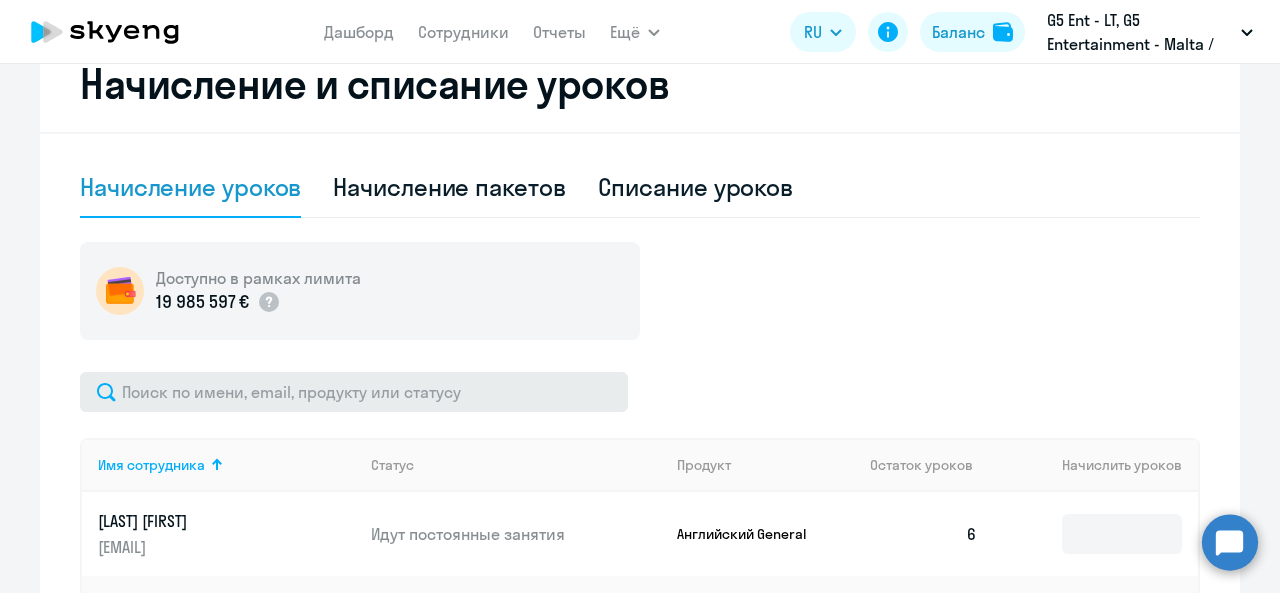 scroll, scrollTop: 467, scrollLeft: 0, axis: vertical 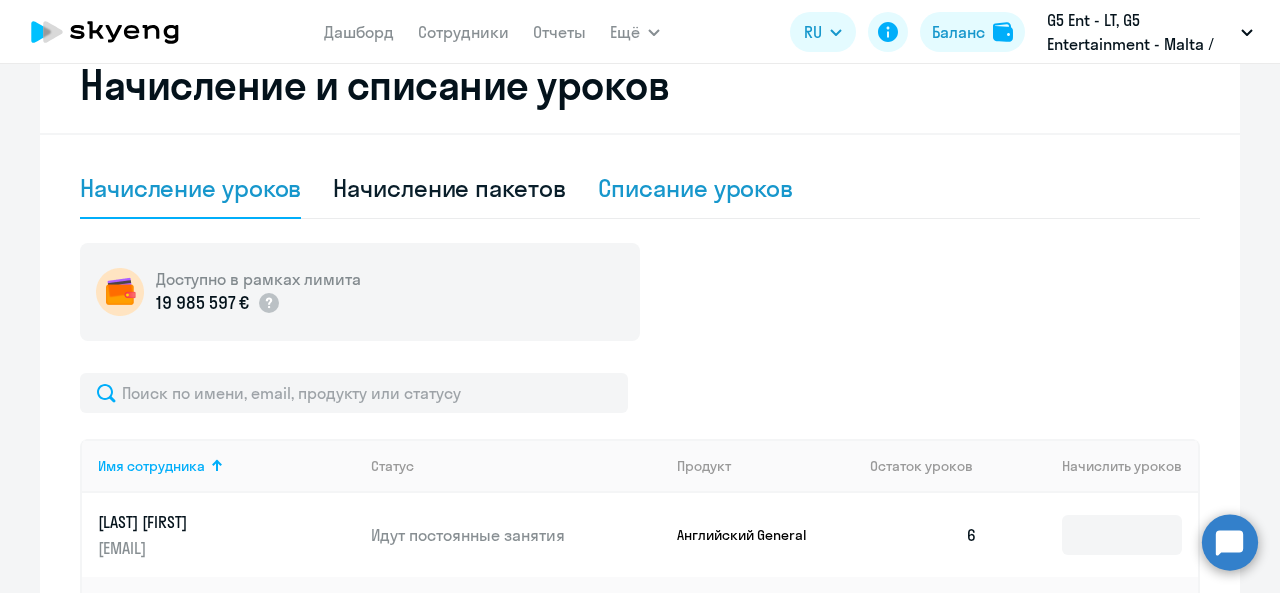 click on "Списание уроков" 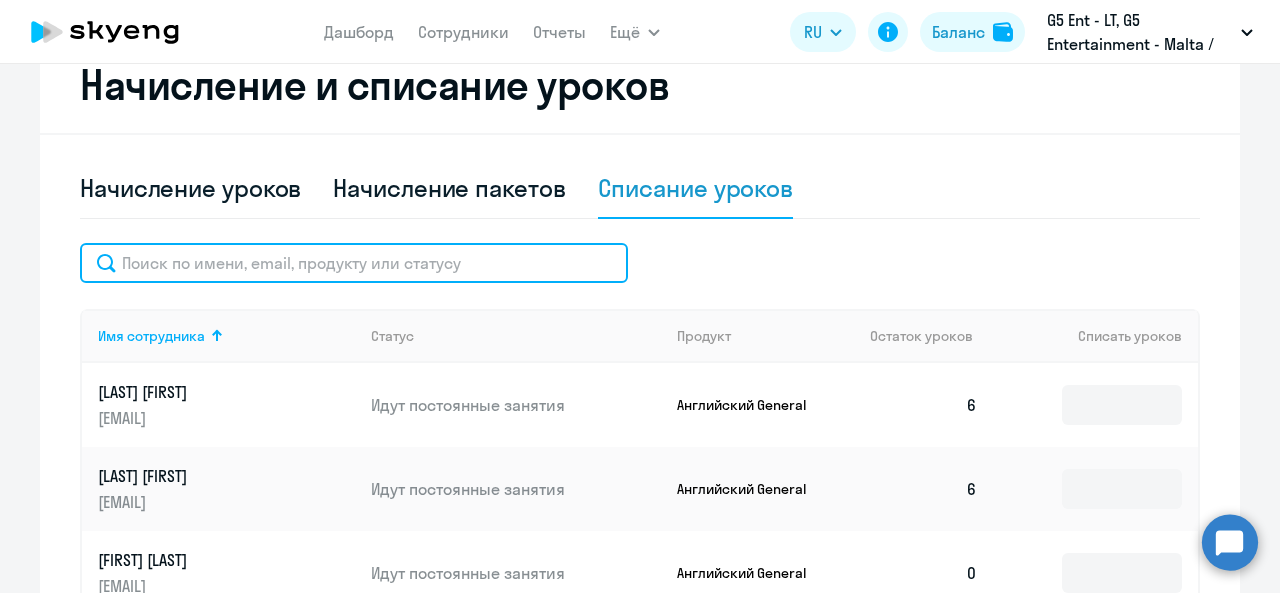 click 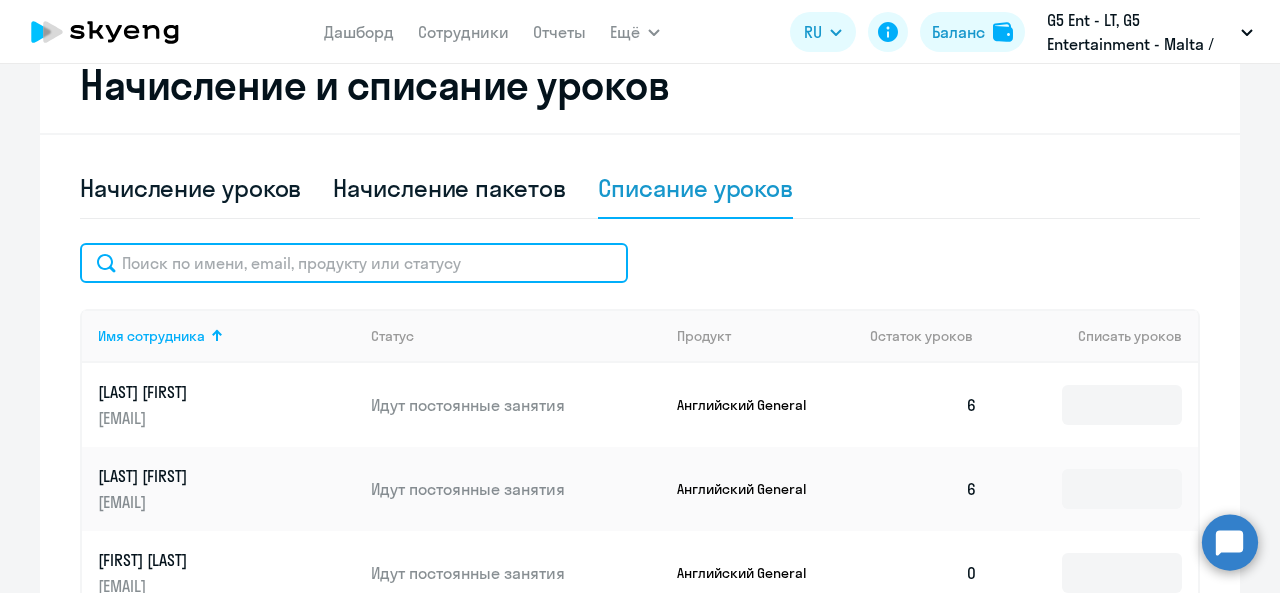 click 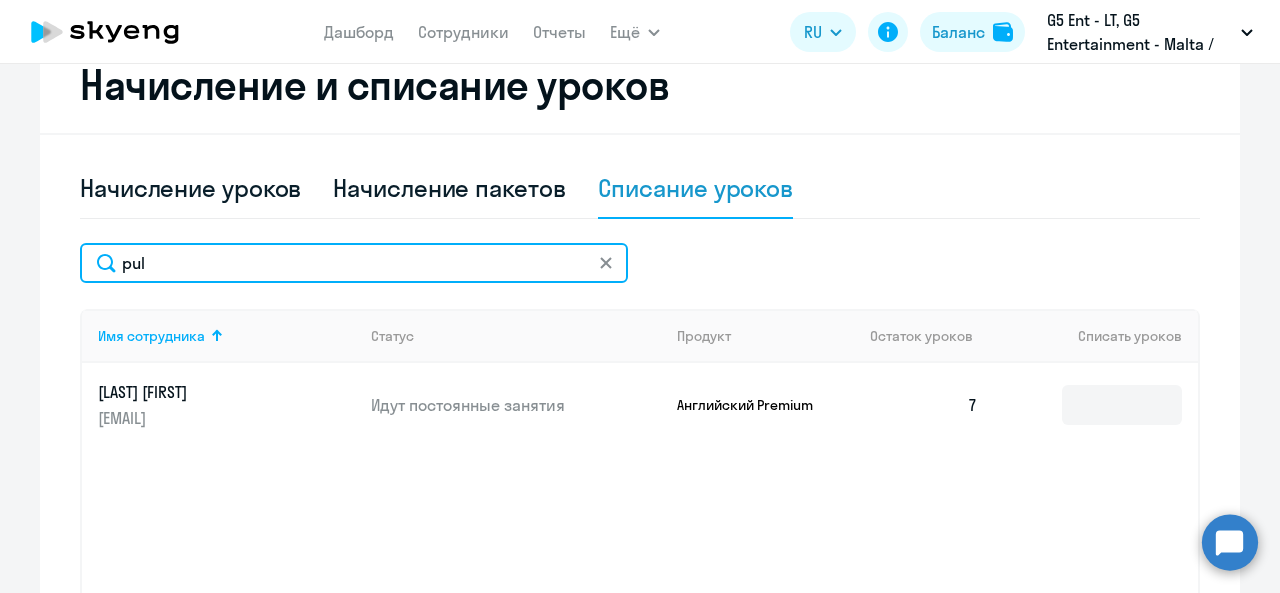 type on "pul" 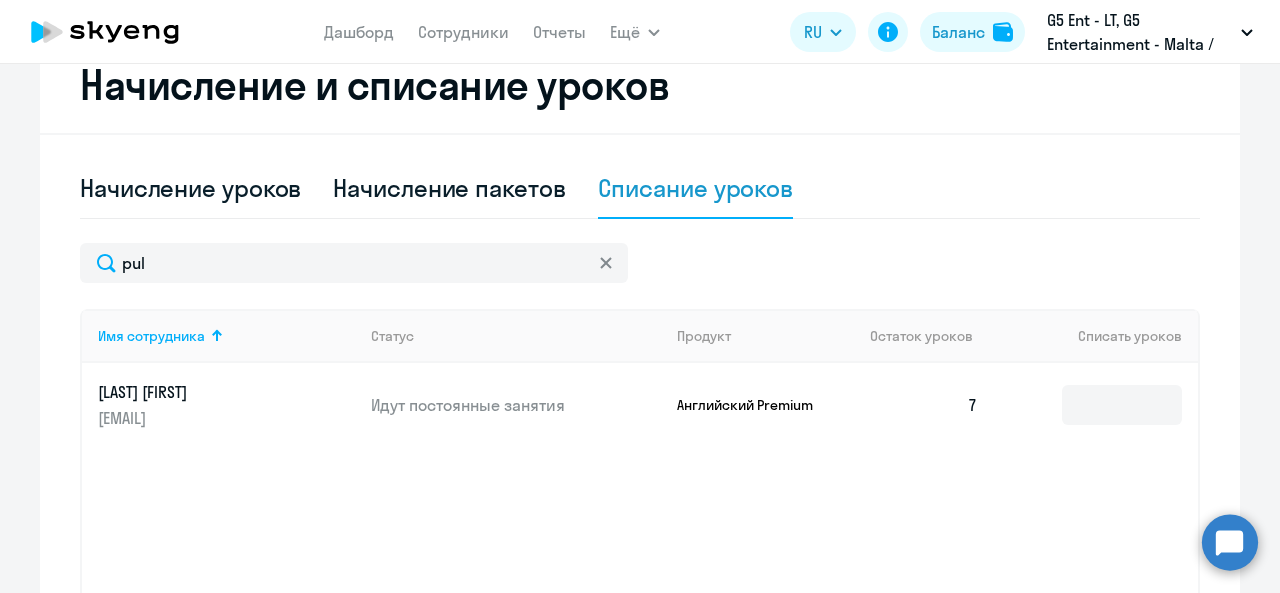click on "[EMAIL]" 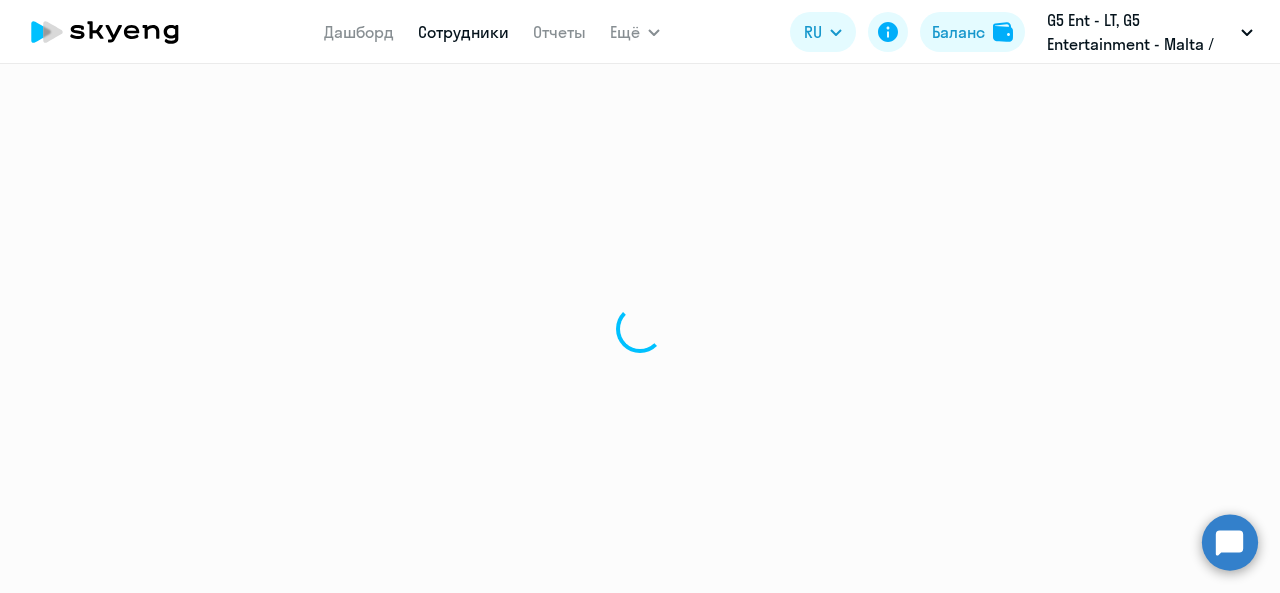 select on "english" 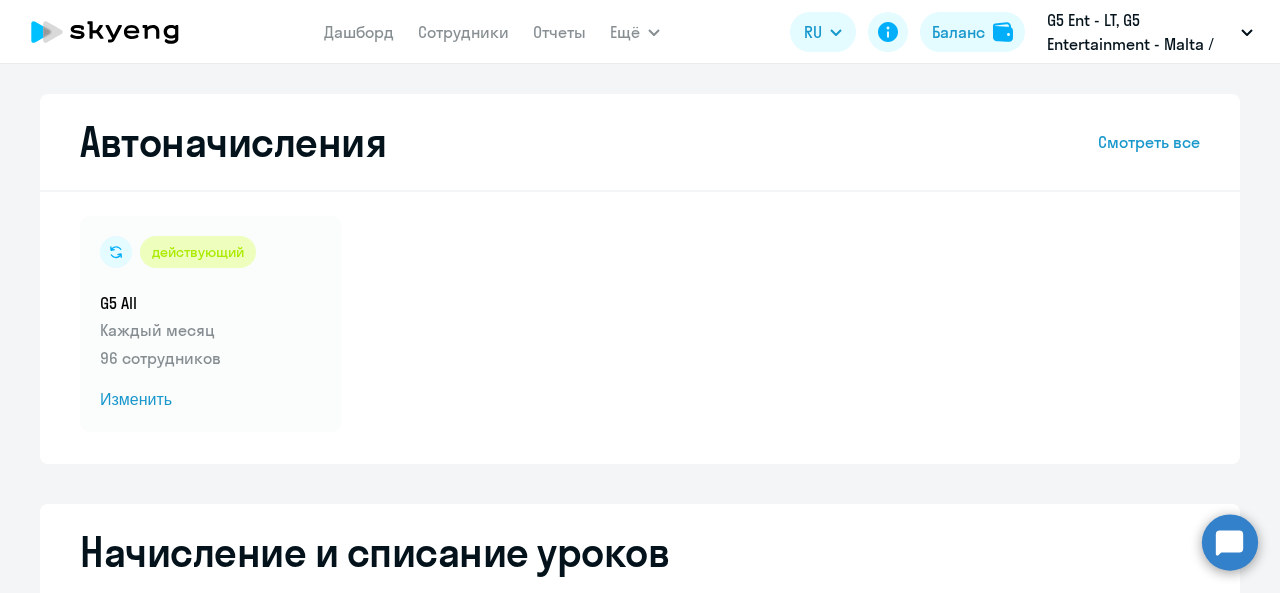 select on "10" 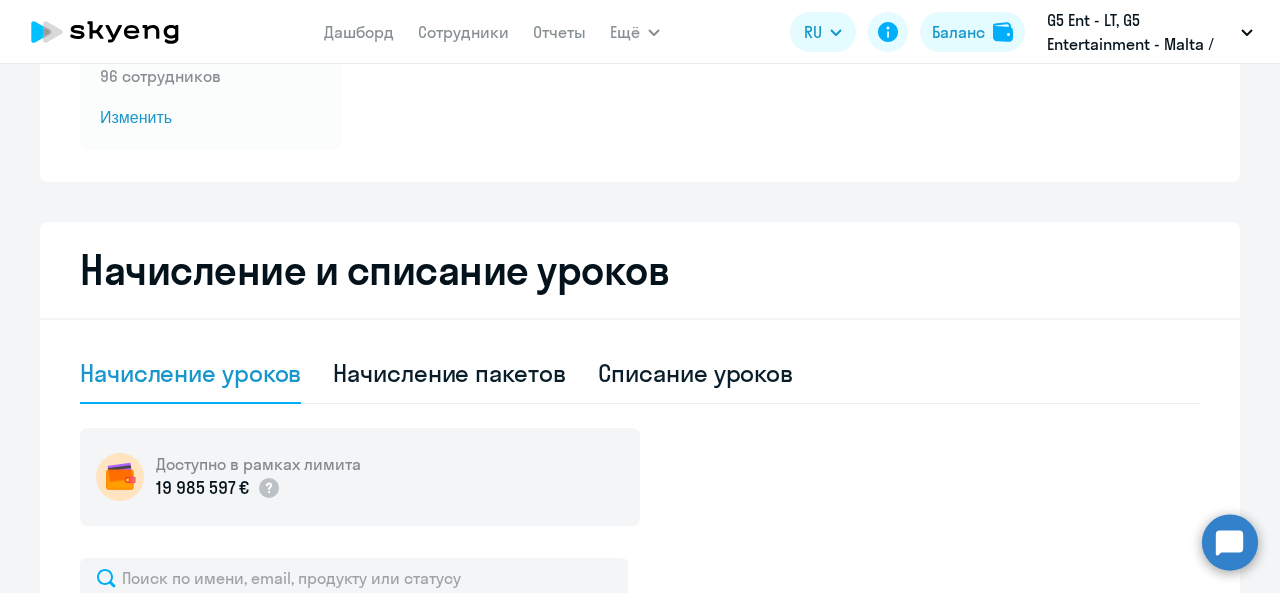 scroll, scrollTop: 298, scrollLeft: 0, axis: vertical 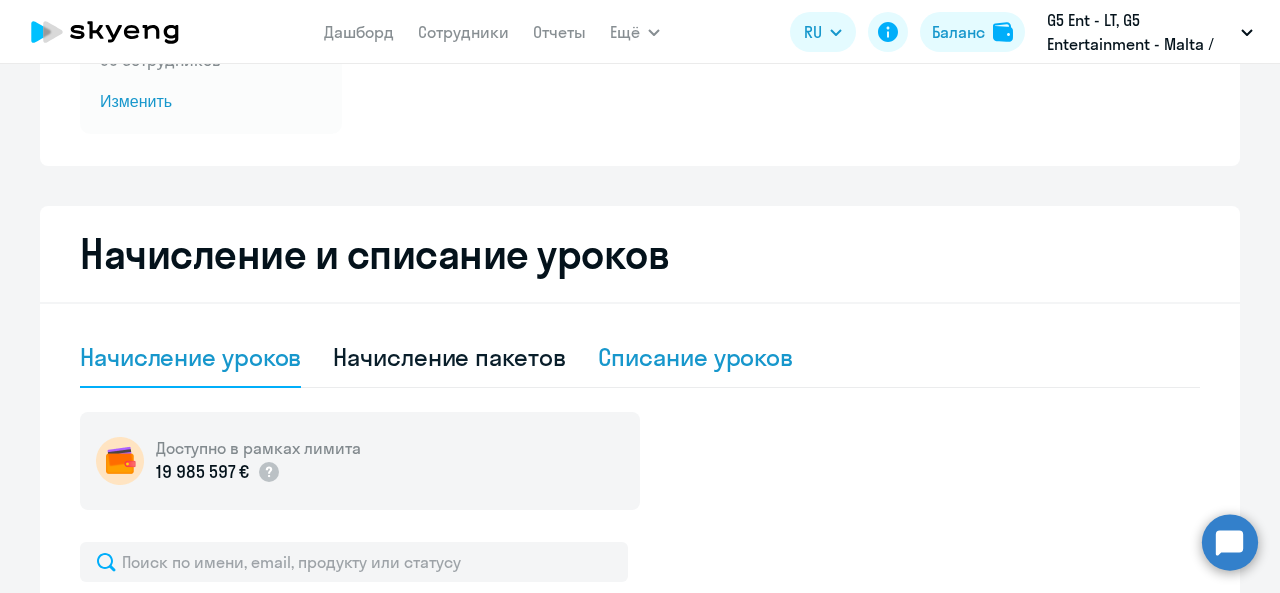 click on "Списание уроков" 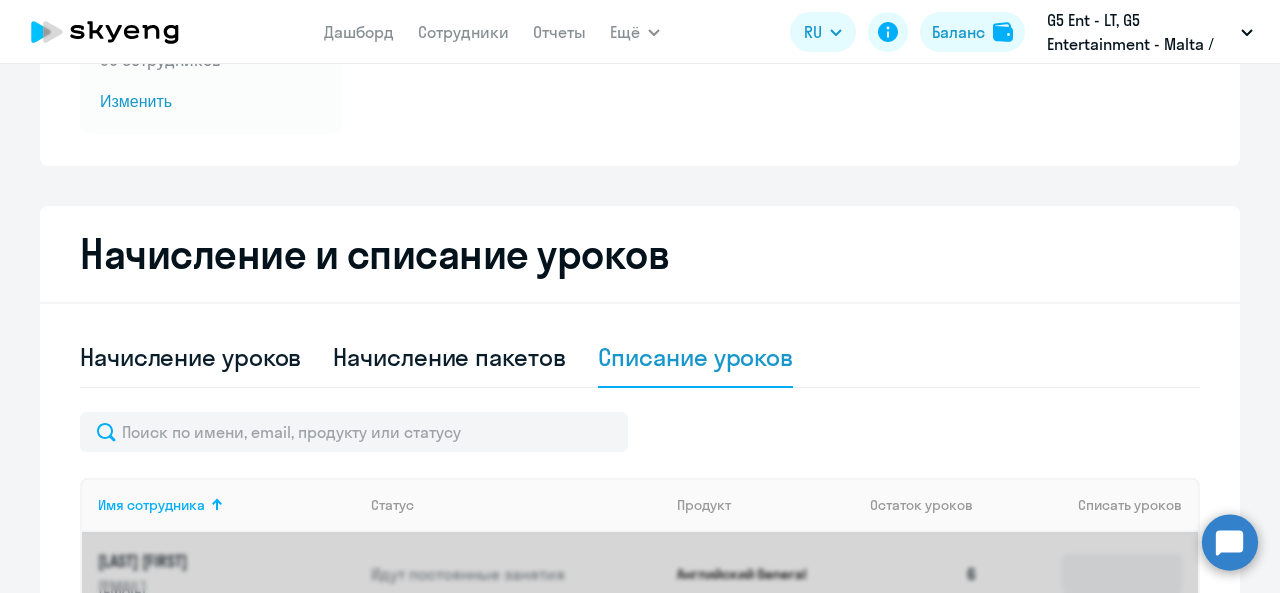 scroll, scrollTop: 601, scrollLeft: 0, axis: vertical 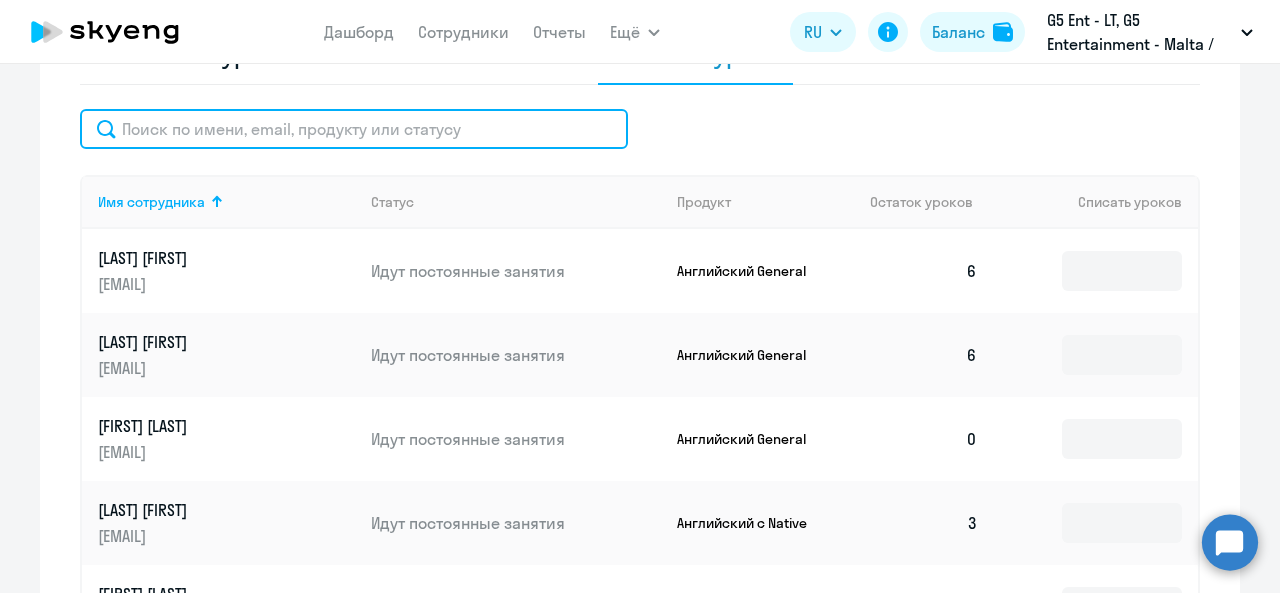click 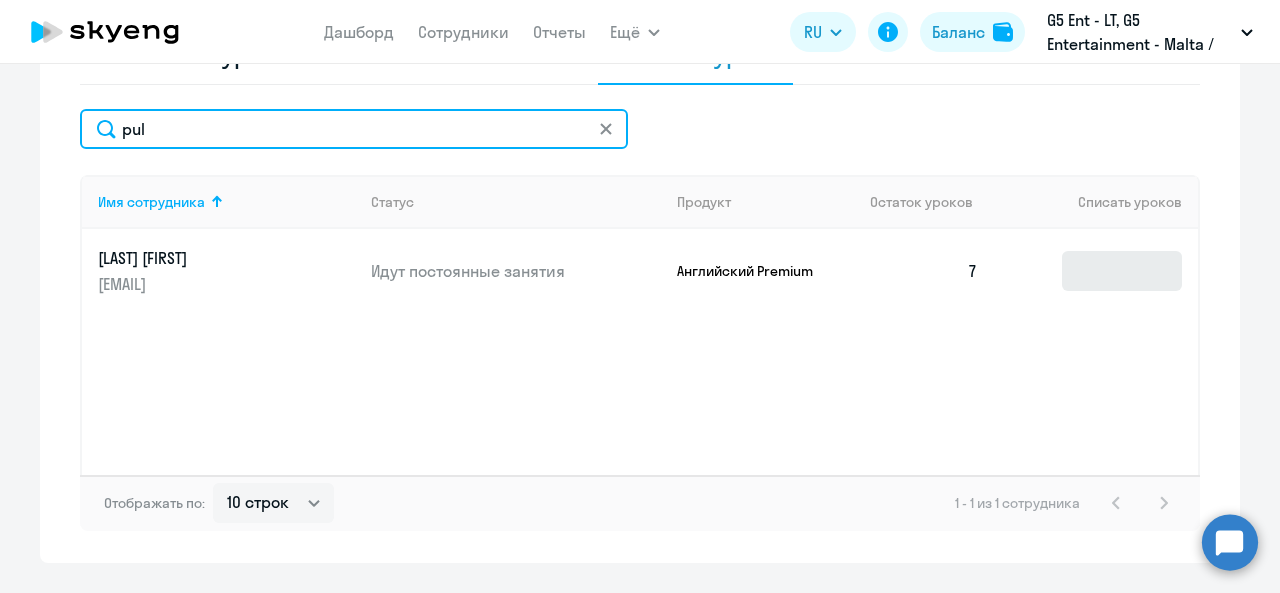 type on "pul" 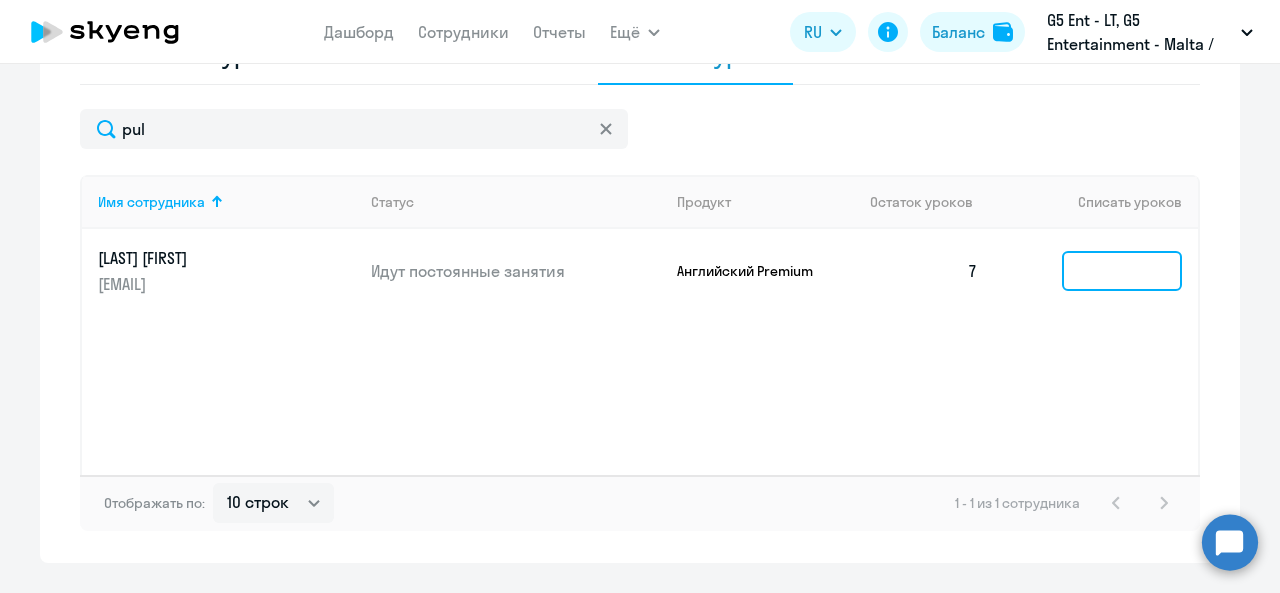 click 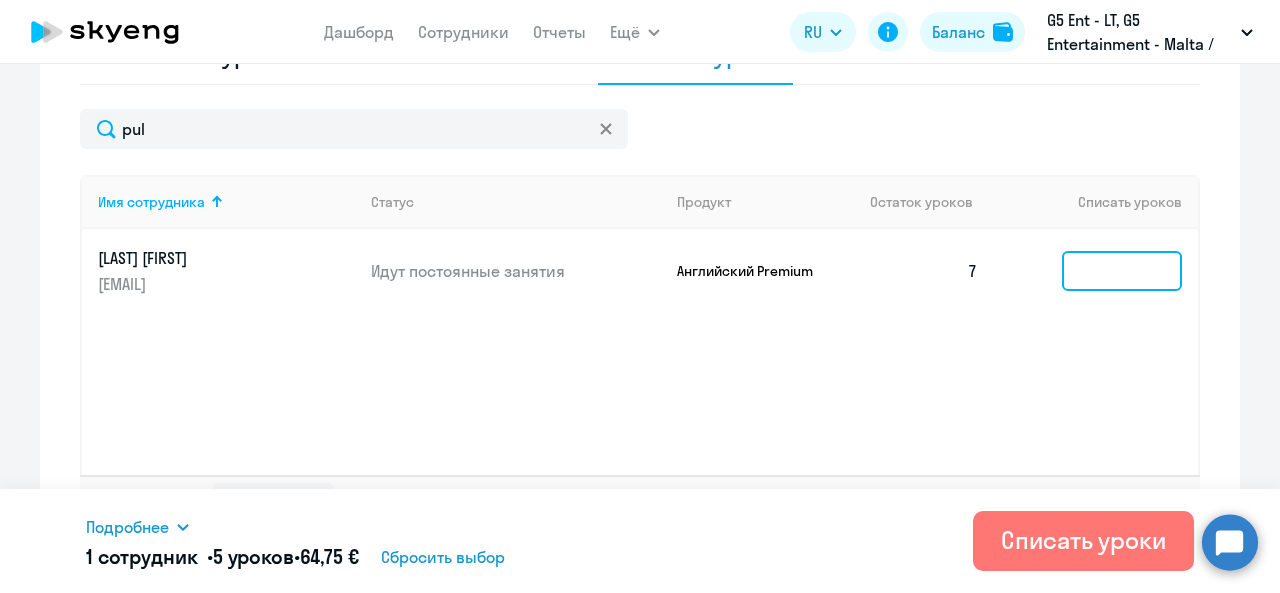 type on "6" 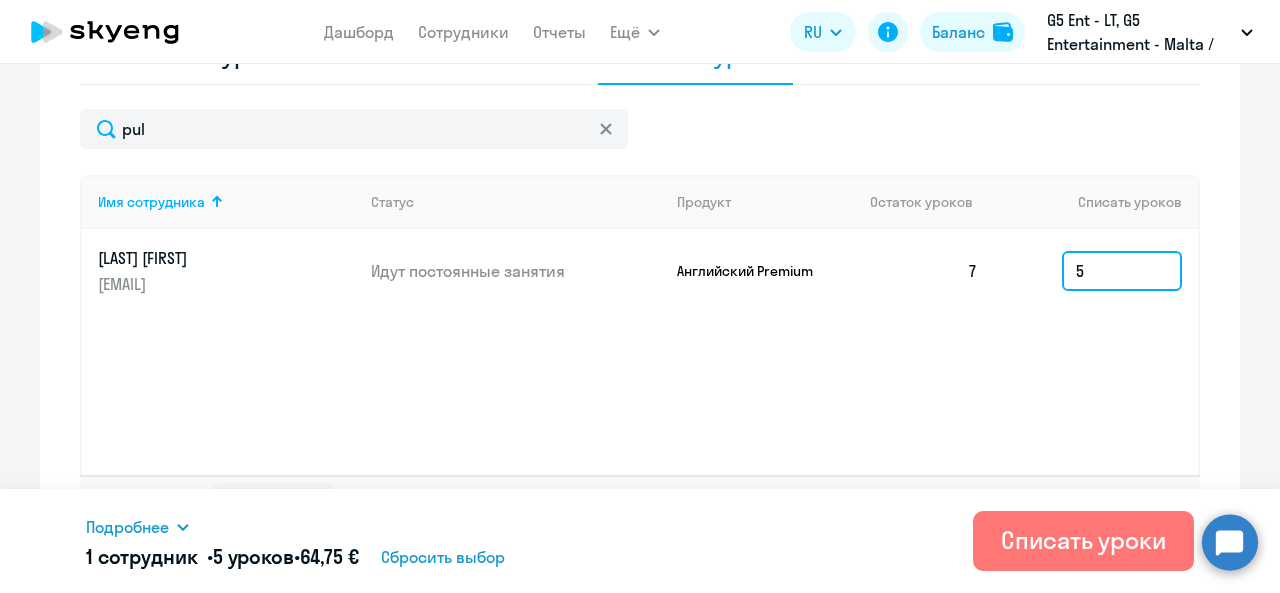 type on "5" 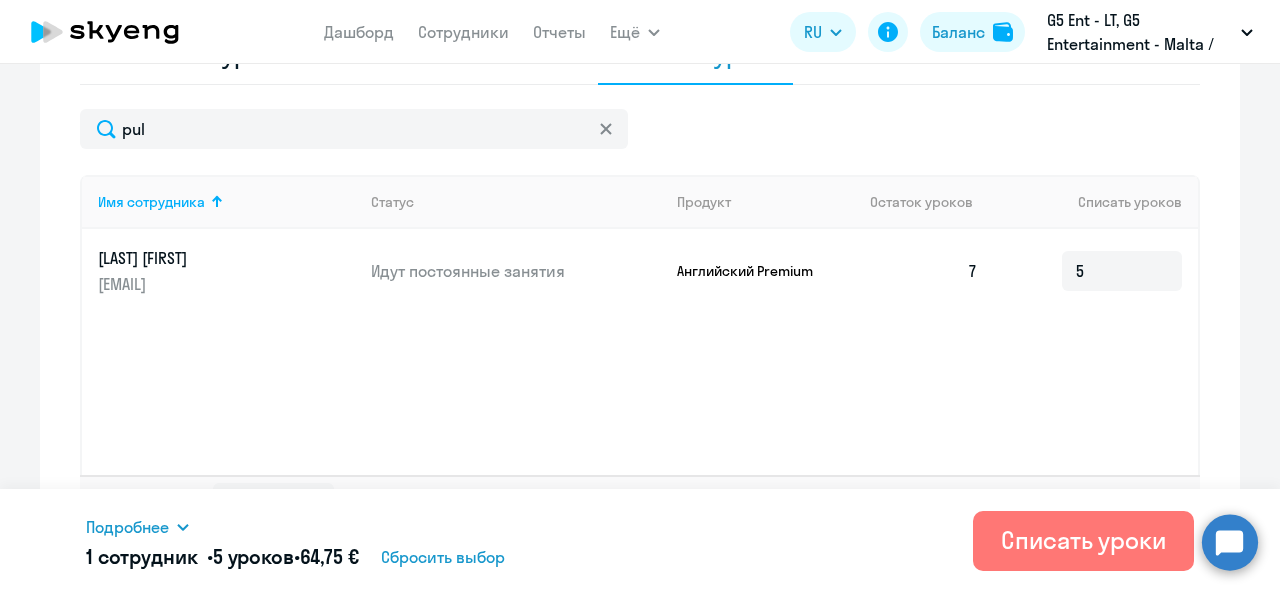 scroll, scrollTop: 650, scrollLeft: 0, axis: vertical 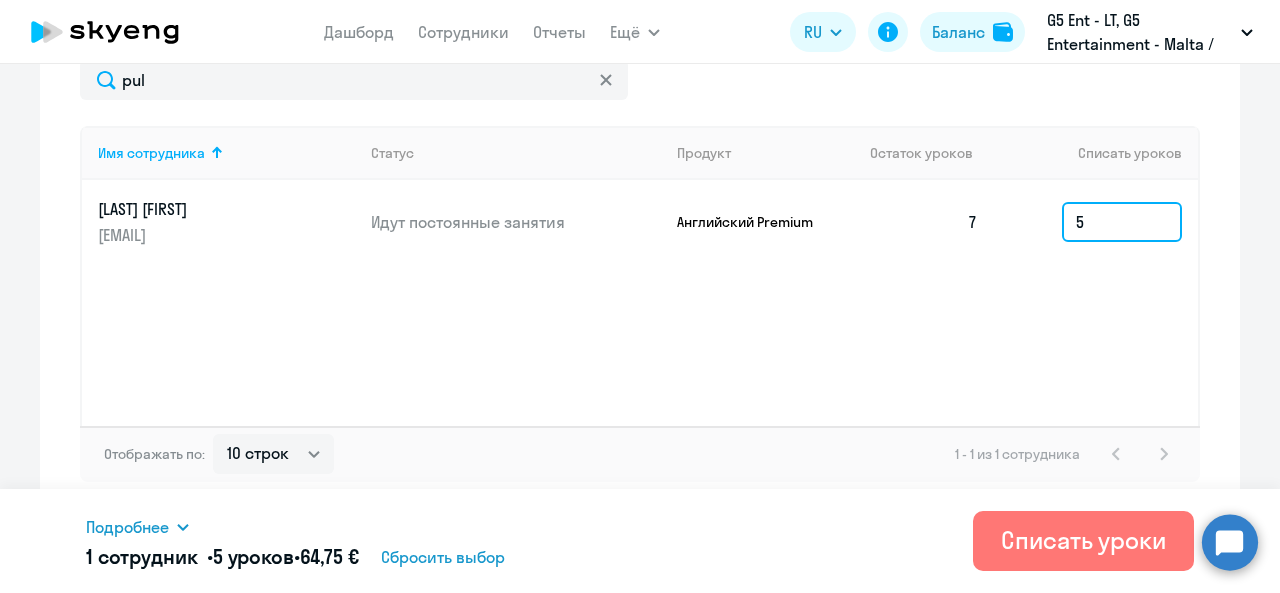 click on "5" 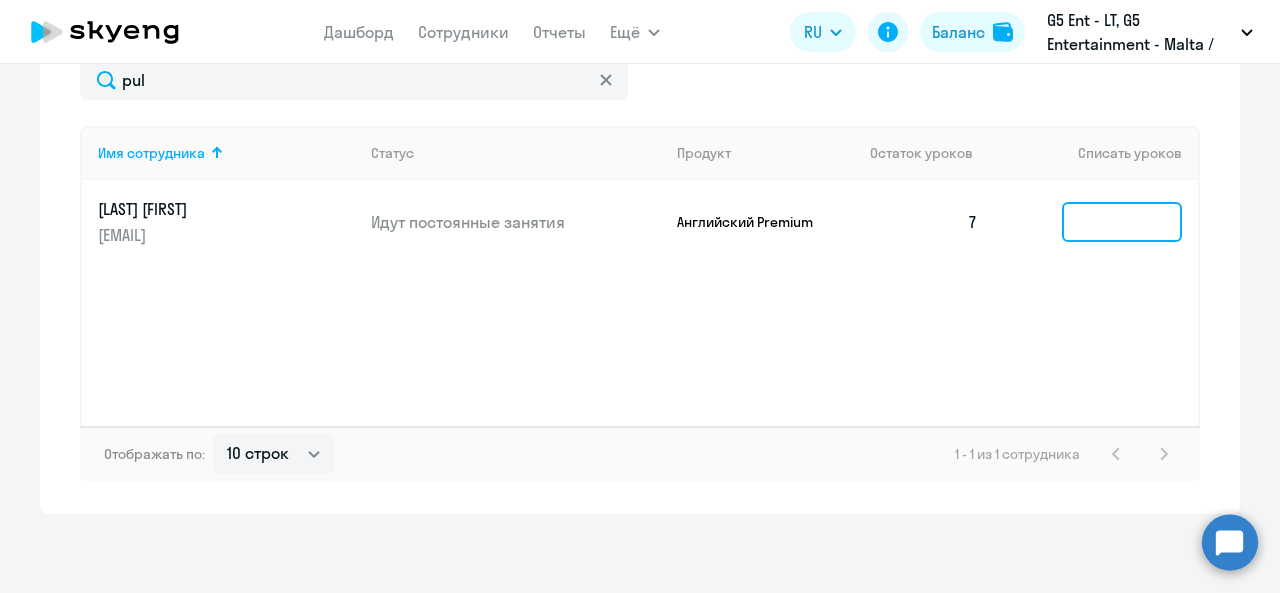 type 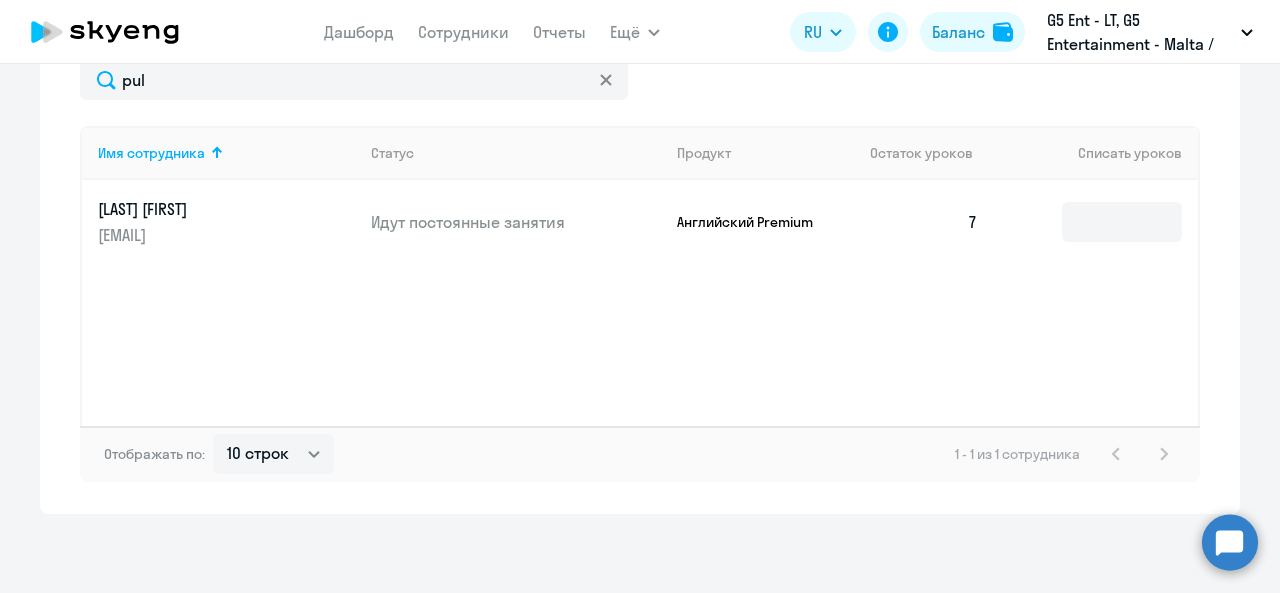 click on "Начисление и списание уроков Начисление уроков Начисление пакетов Списание уроков
pul
Имя сотрудника   Статус   Продукт   Остаток уроков   Списать уроков  [LAST] [FIRST] [EMAIL] Идут постоянные занятия Английский Premium  7  Отображать по:  10 строк   30 строк   50 строк   1 - 1 из 1 сотрудника" 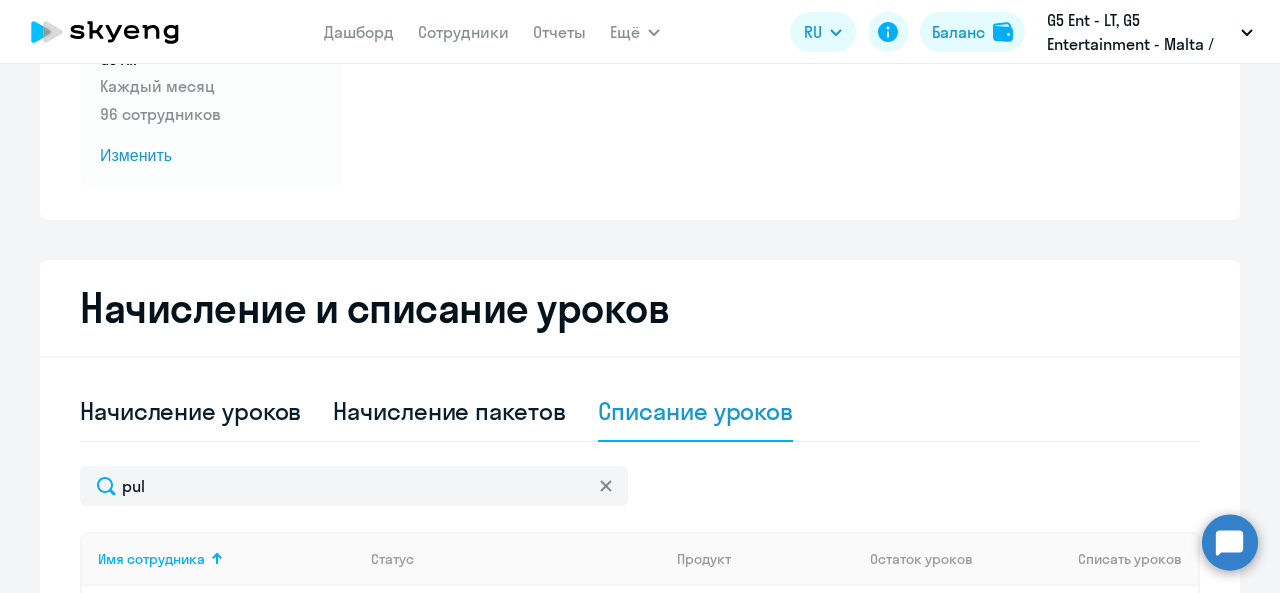 scroll, scrollTop: 236, scrollLeft: 0, axis: vertical 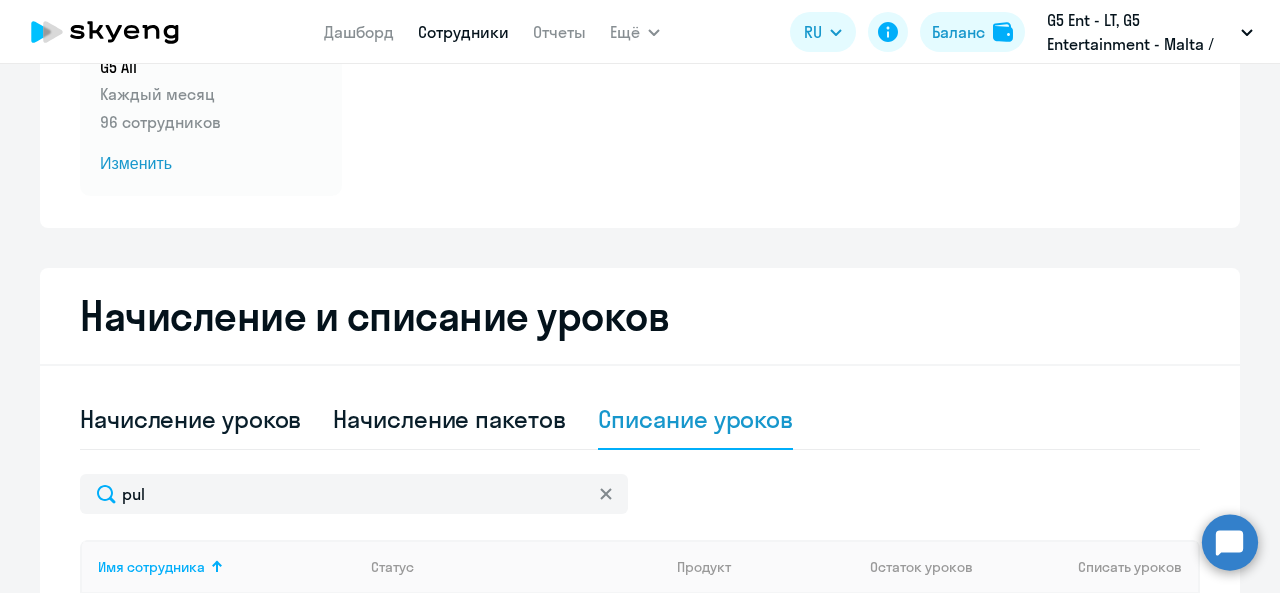 click on "Сотрудники" at bounding box center [463, 32] 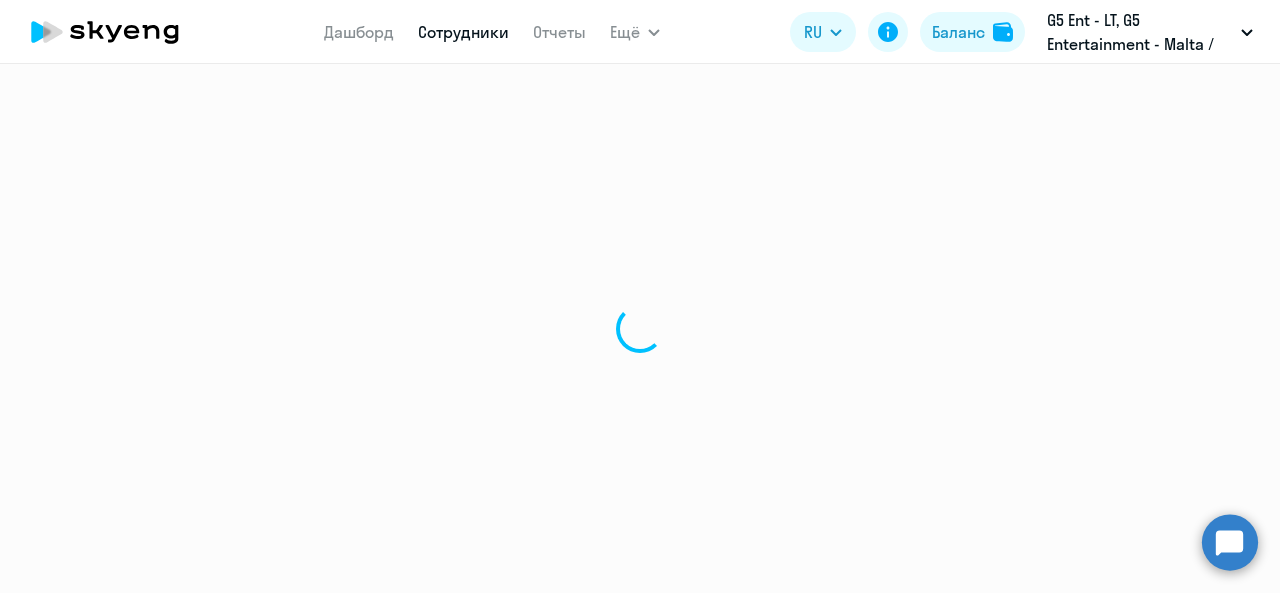 scroll, scrollTop: 0, scrollLeft: 0, axis: both 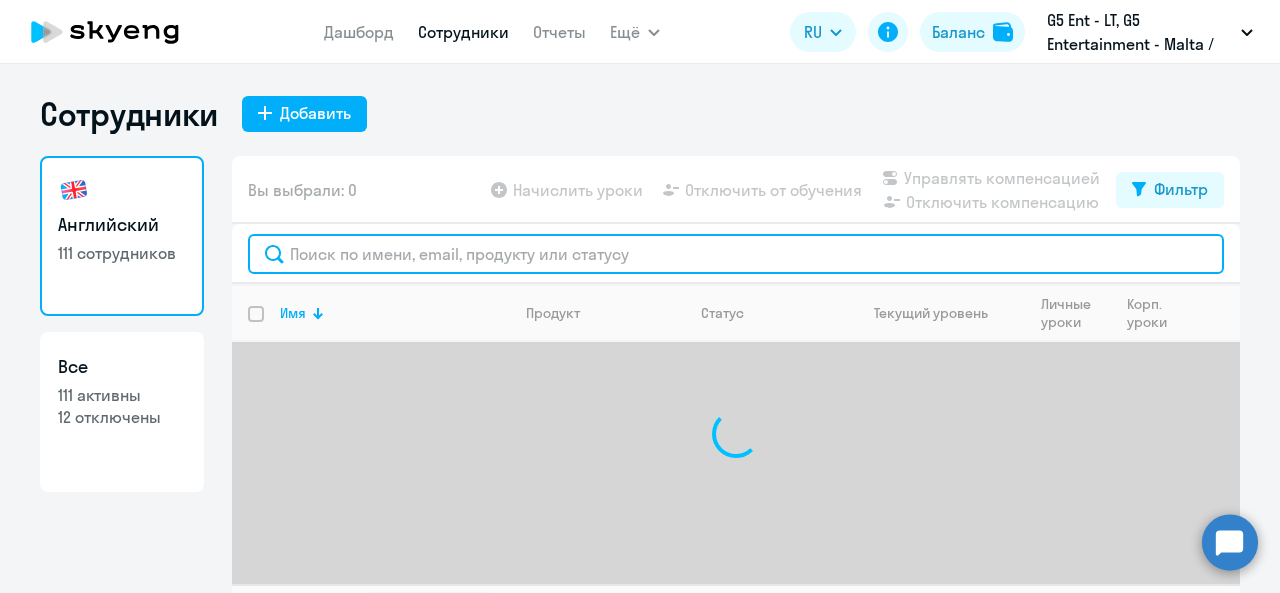 click 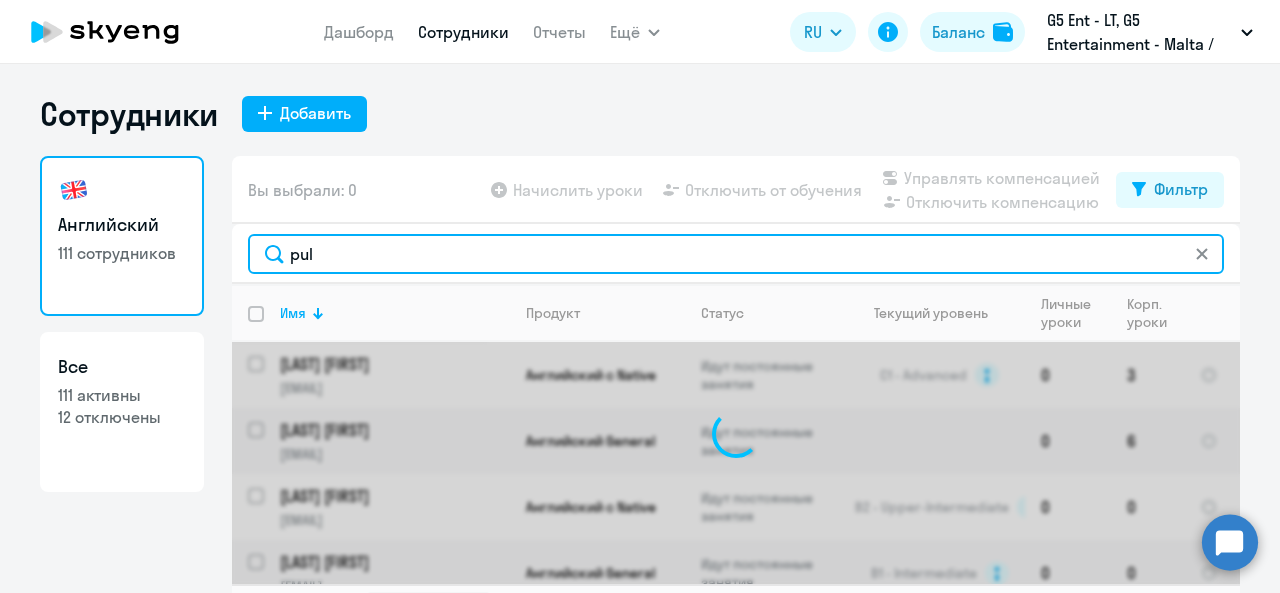 scroll, scrollTop: 46, scrollLeft: 0, axis: vertical 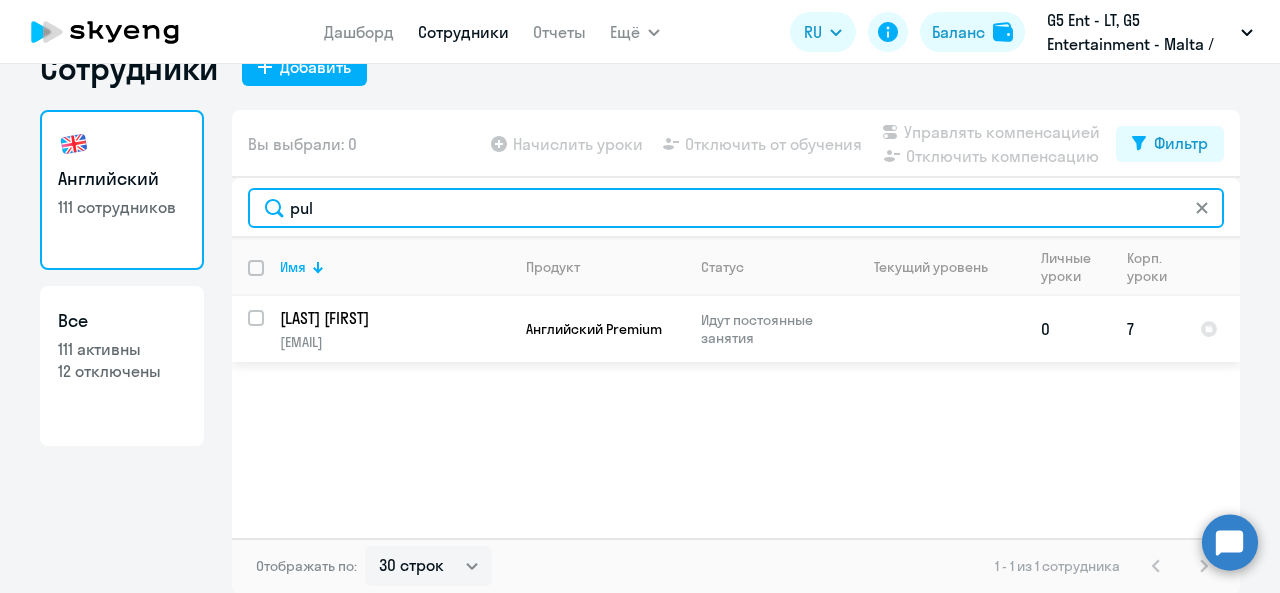 type on "pul" 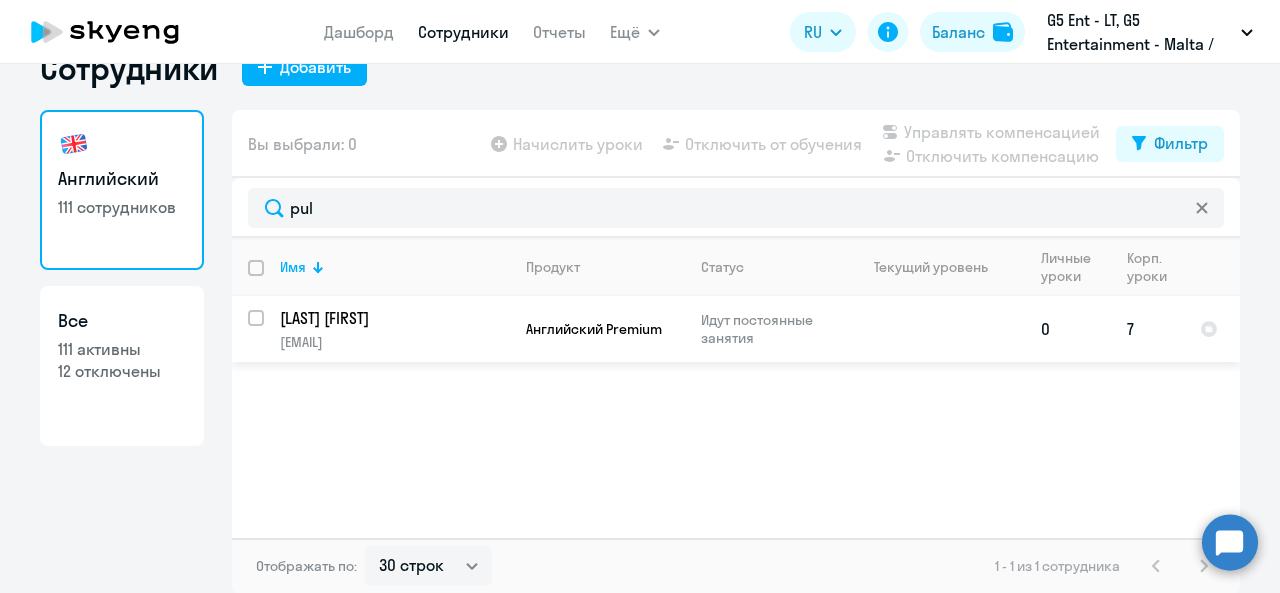 click at bounding box center [268, 330] 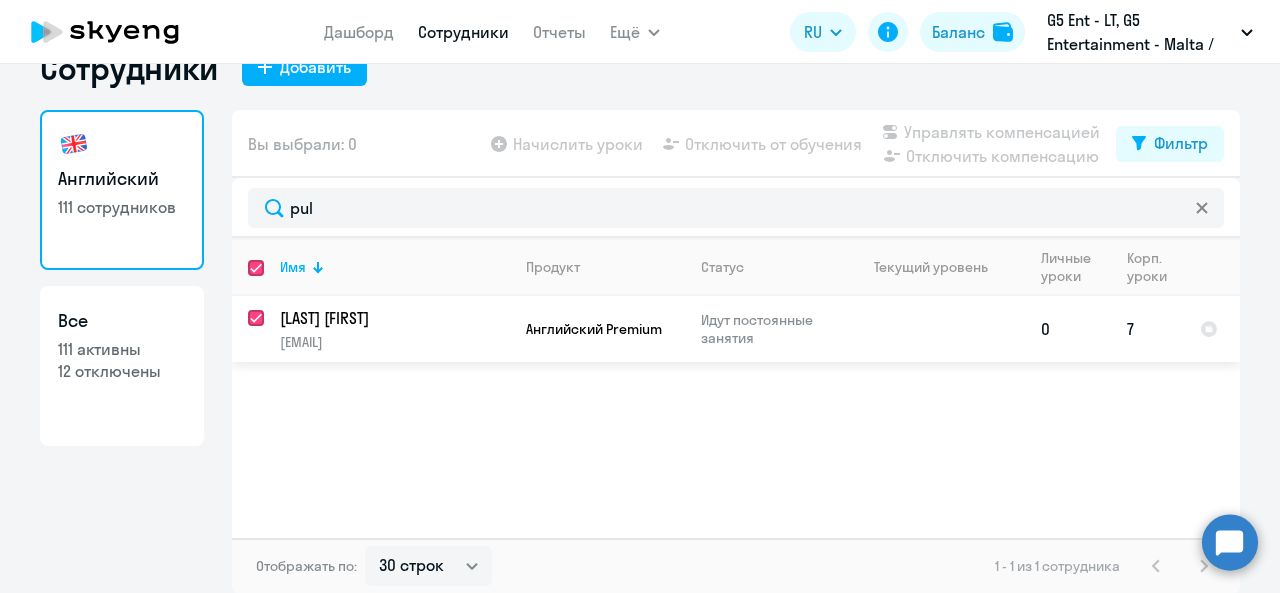 checkbox on "true" 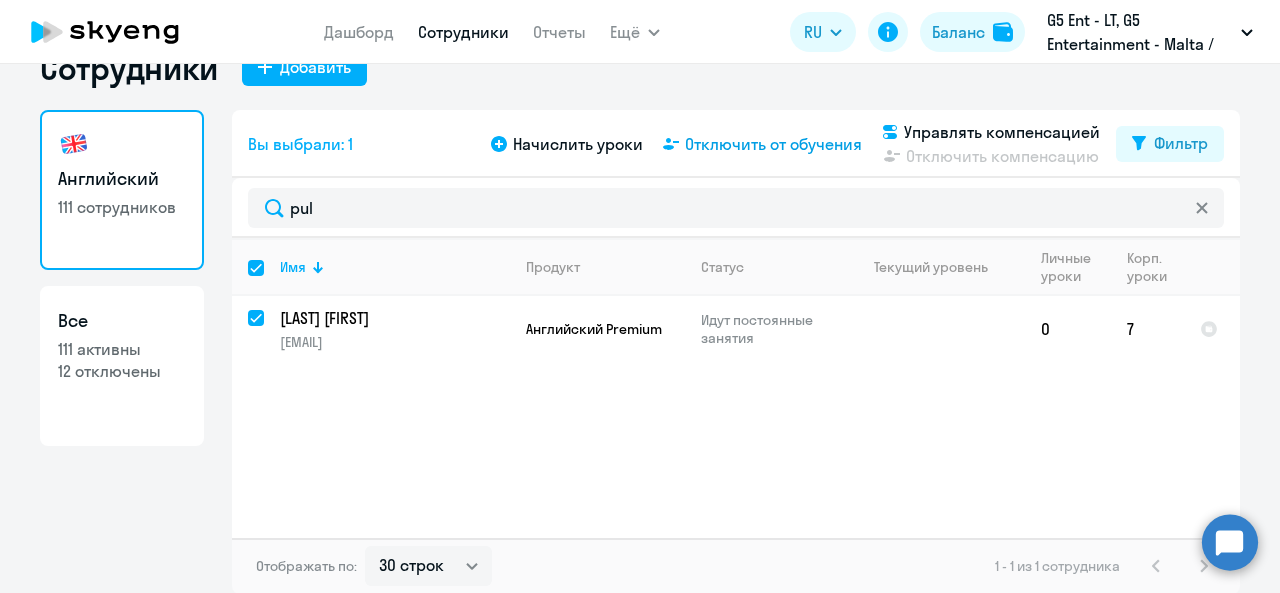 click on "Отключить от обучения" 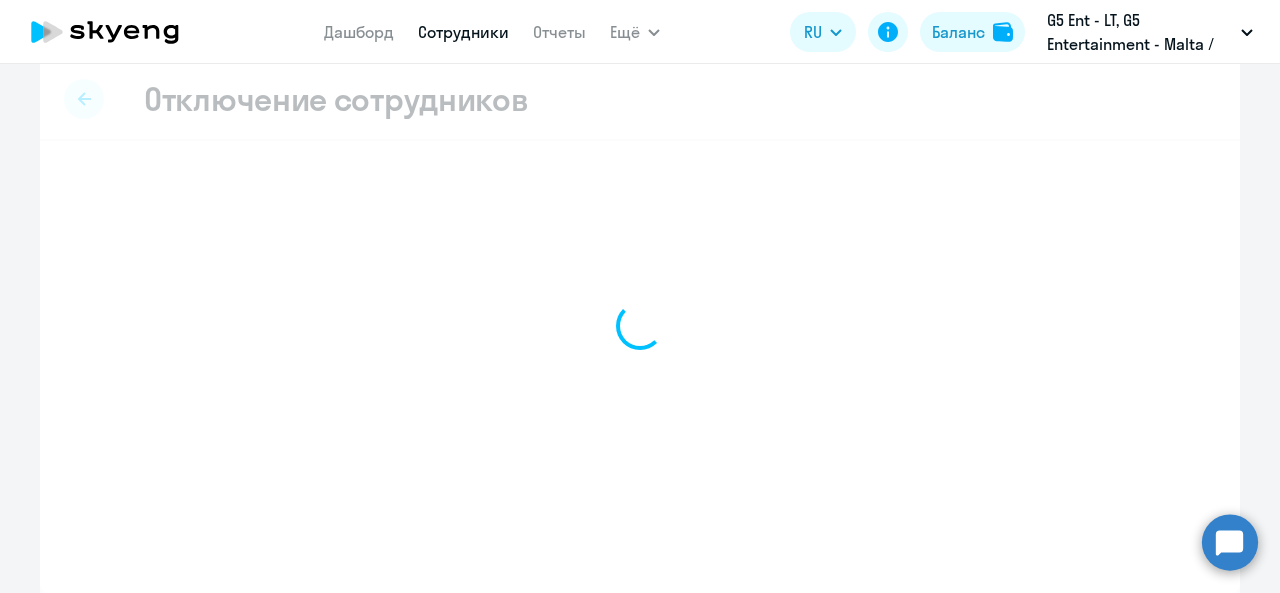 scroll, scrollTop: 20, scrollLeft: 0, axis: vertical 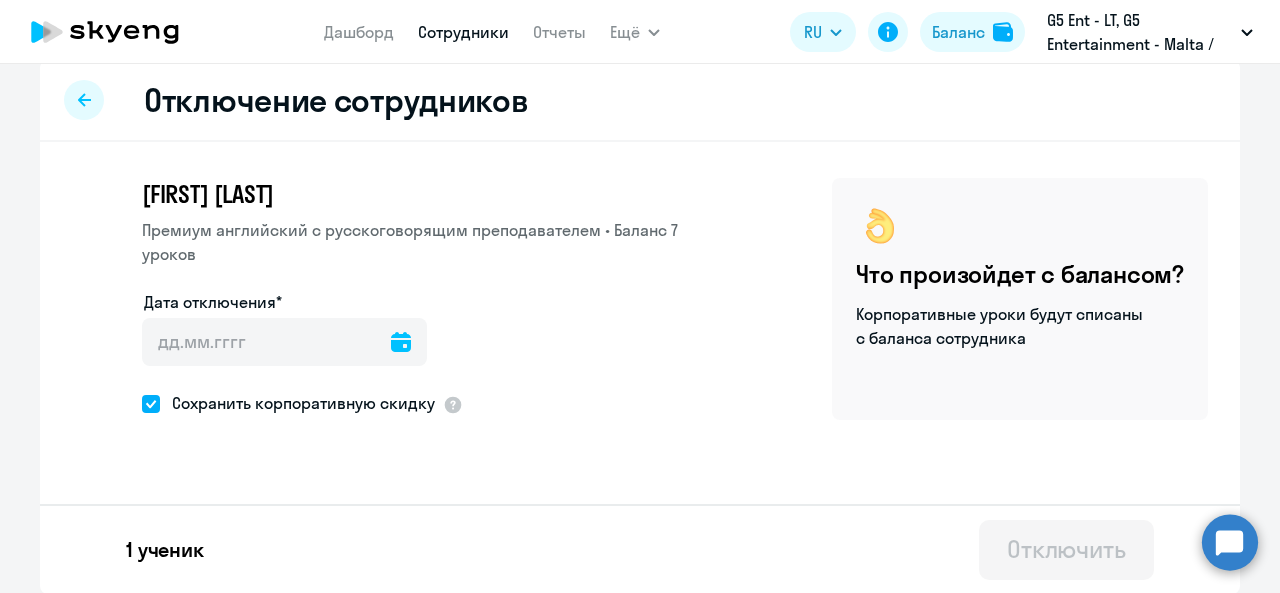 click 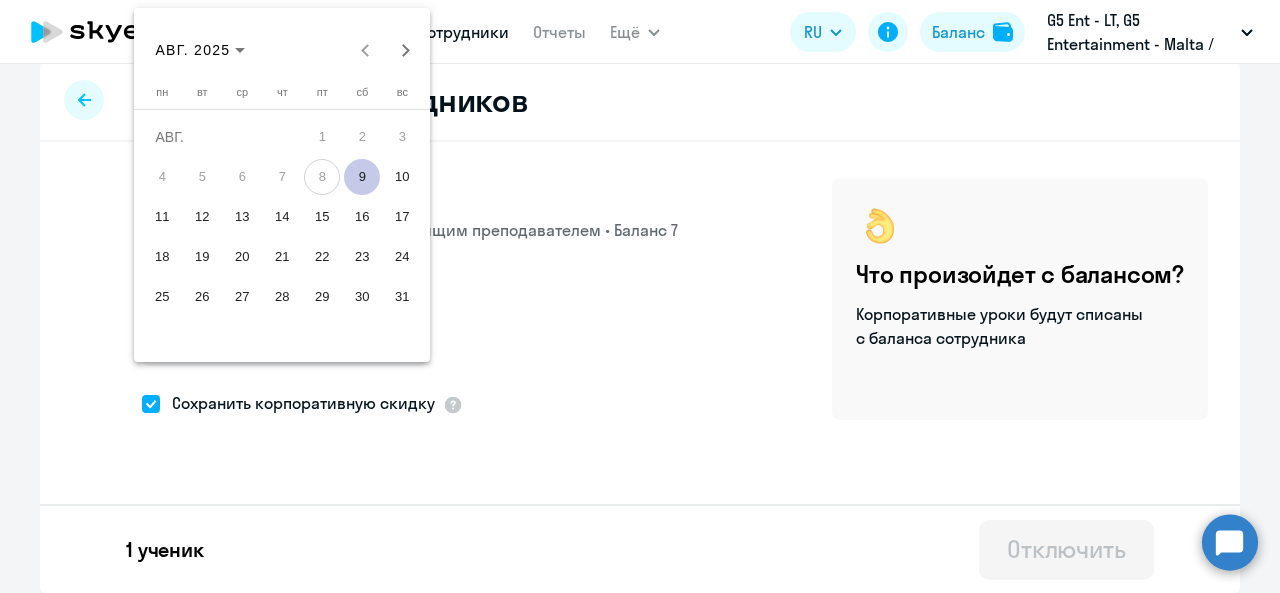click on "12" at bounding box center (202, 217) 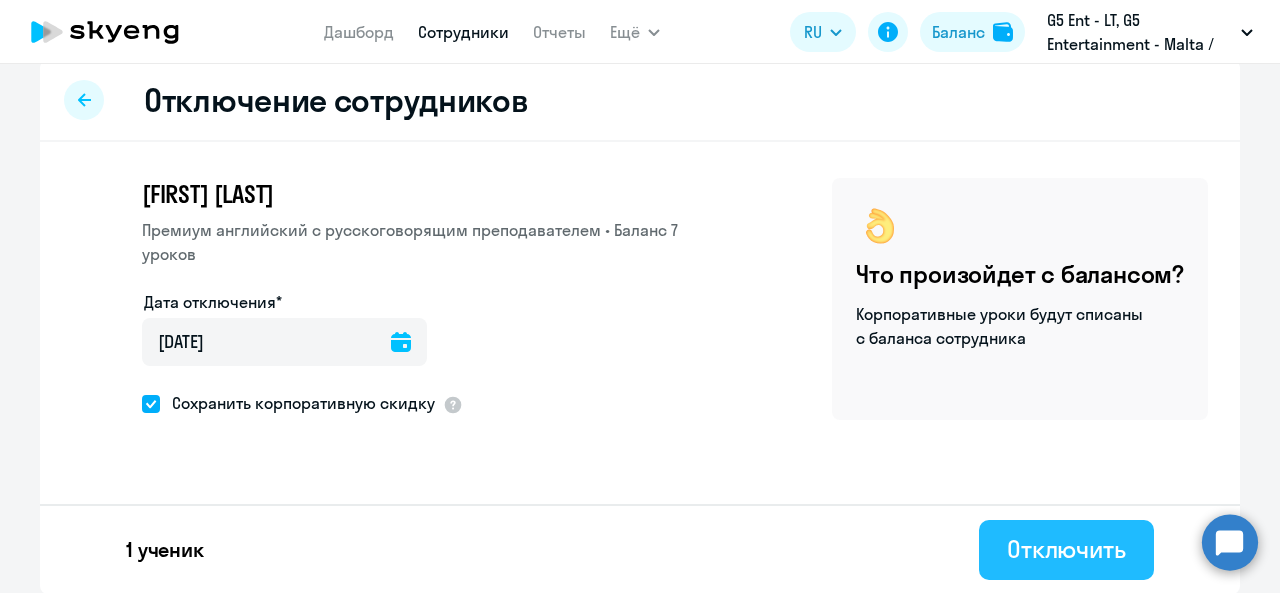 click on "Отключить" 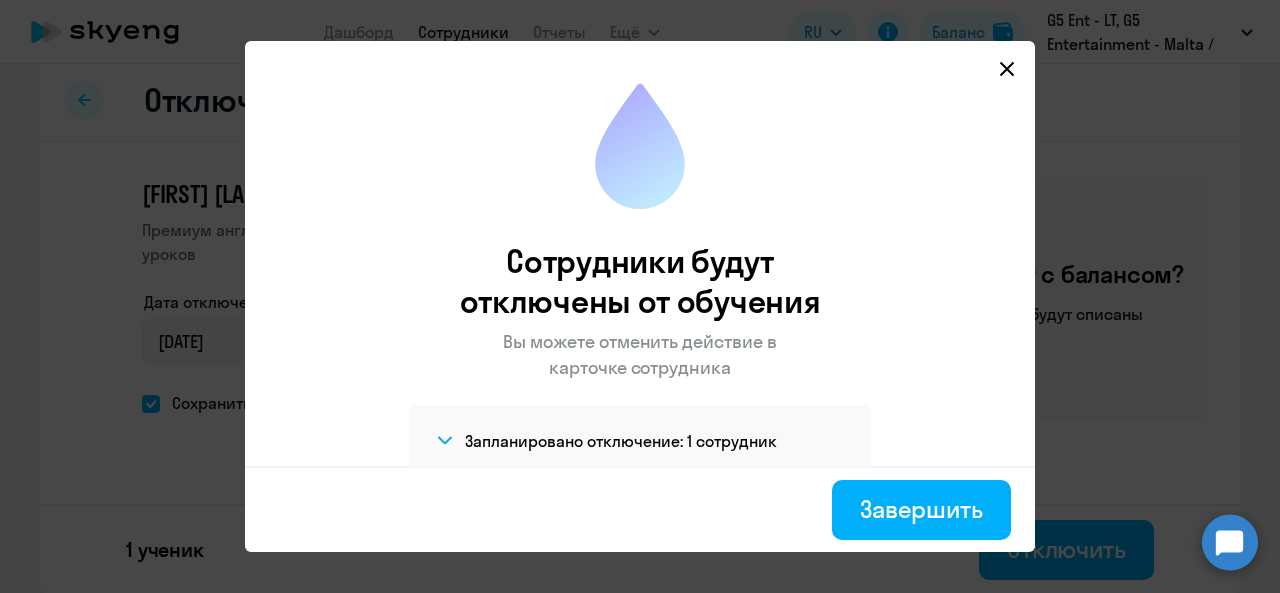 scroll, scrollTop: 42, scrollLeft: 0, axis: vertical 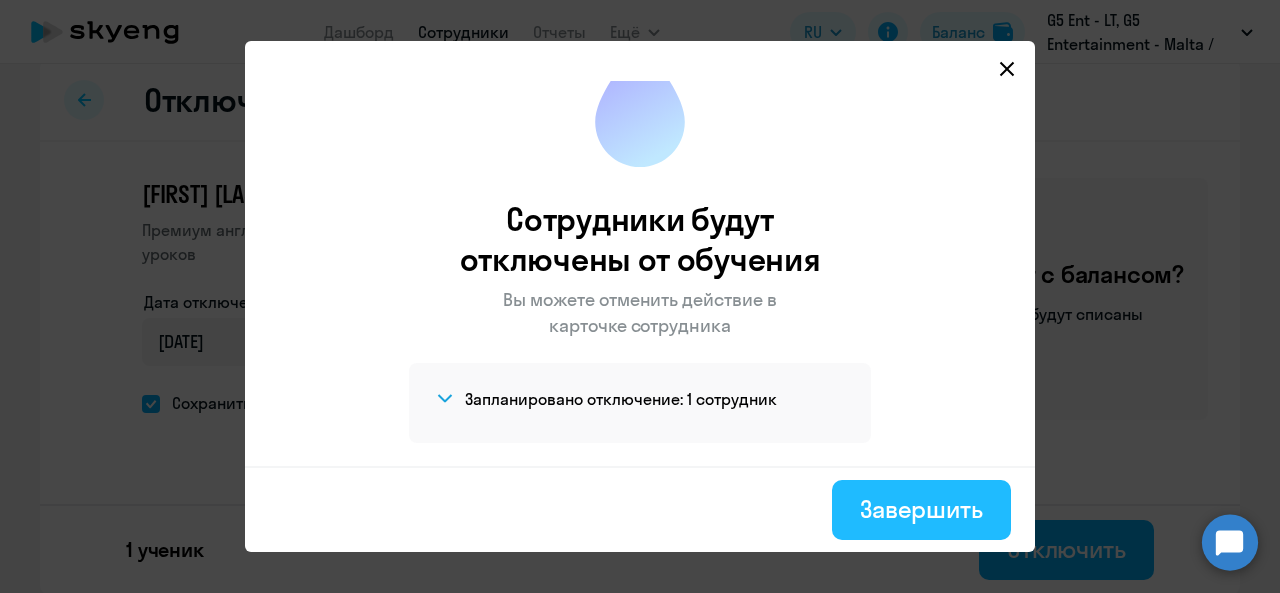 click on "Завершить" at bounding box center [921, 509] 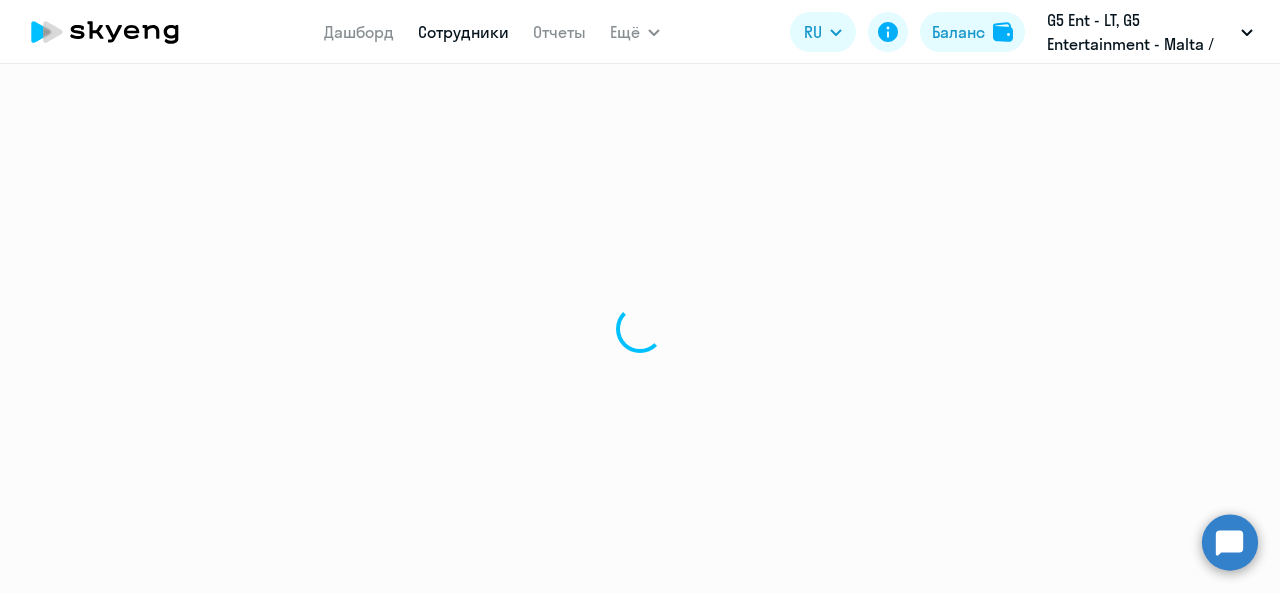 scroll, scrollTop: 0, scrollLeft: 0, axis: both 